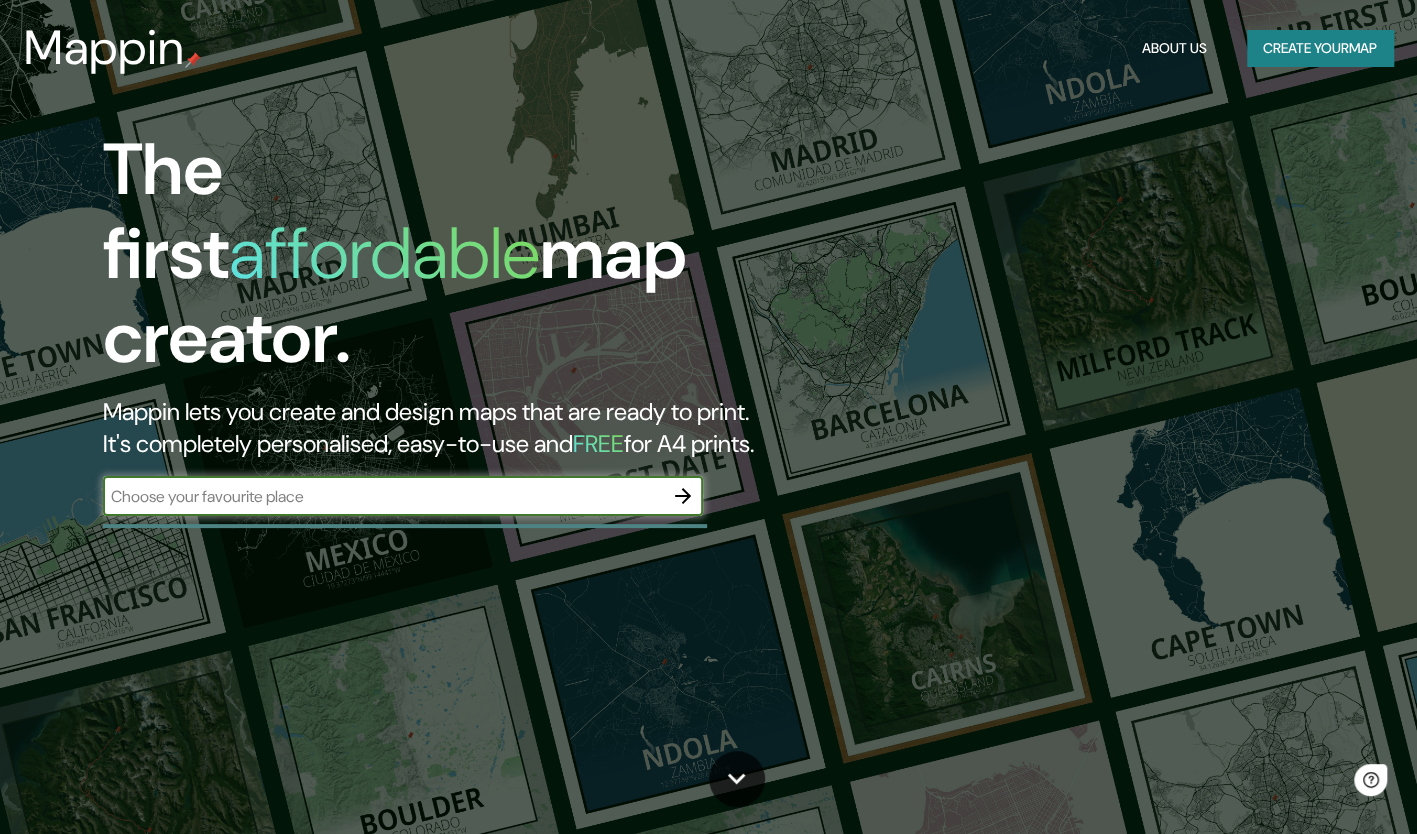scroll, scrollTop: 0, scrollLeft: 0, axis: both 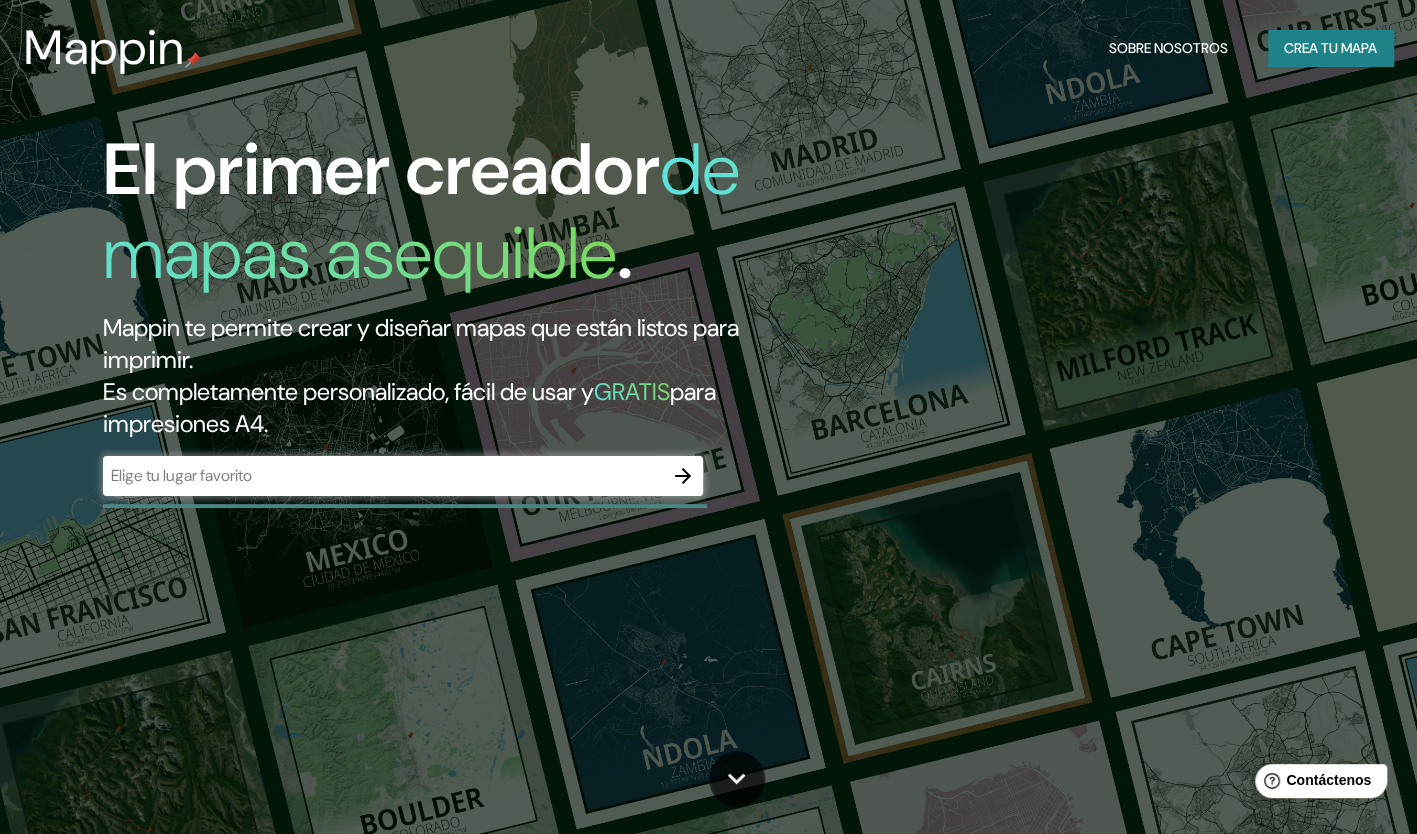 click at bounding box center (383, 475) 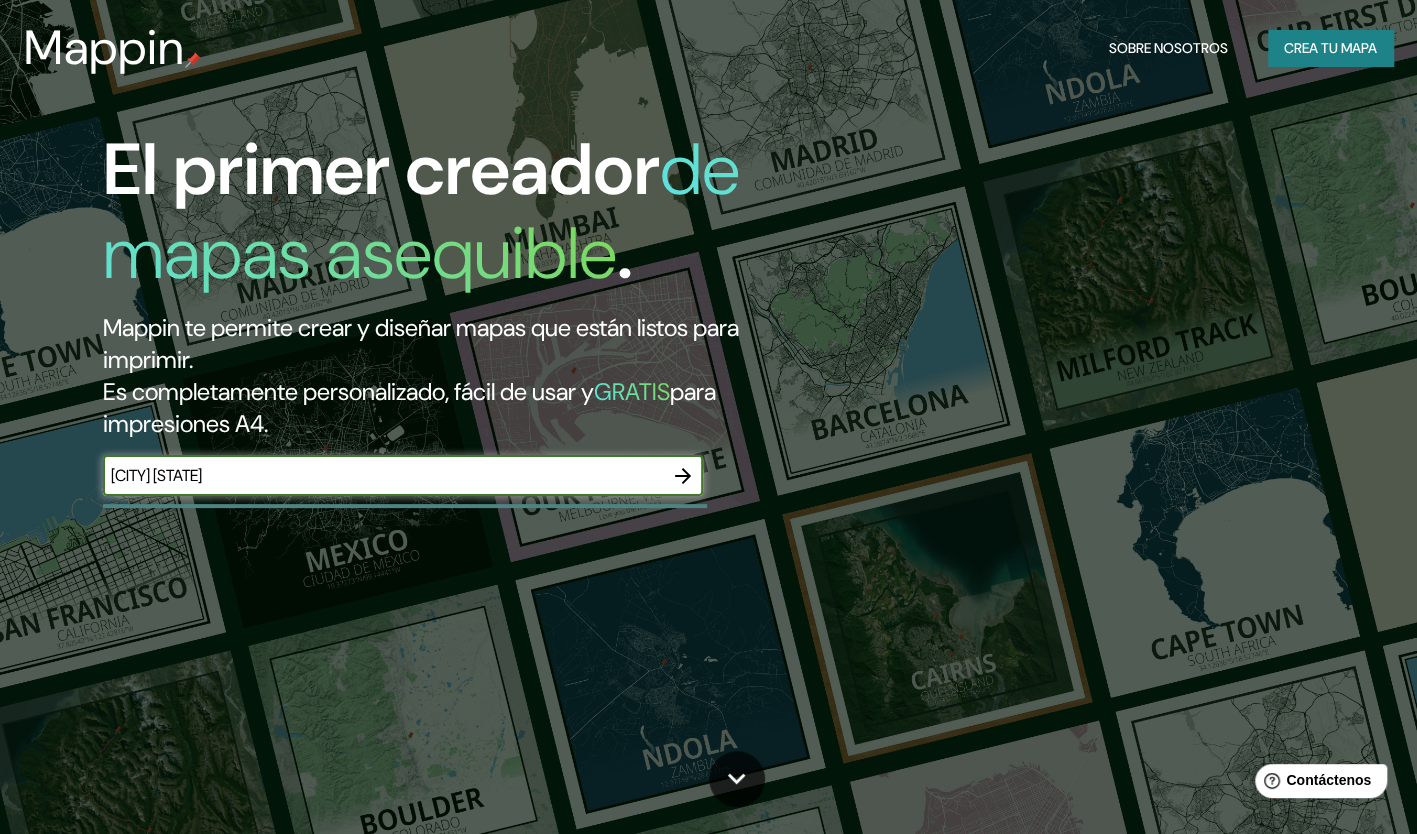 type on "[CITY] [STATE]" 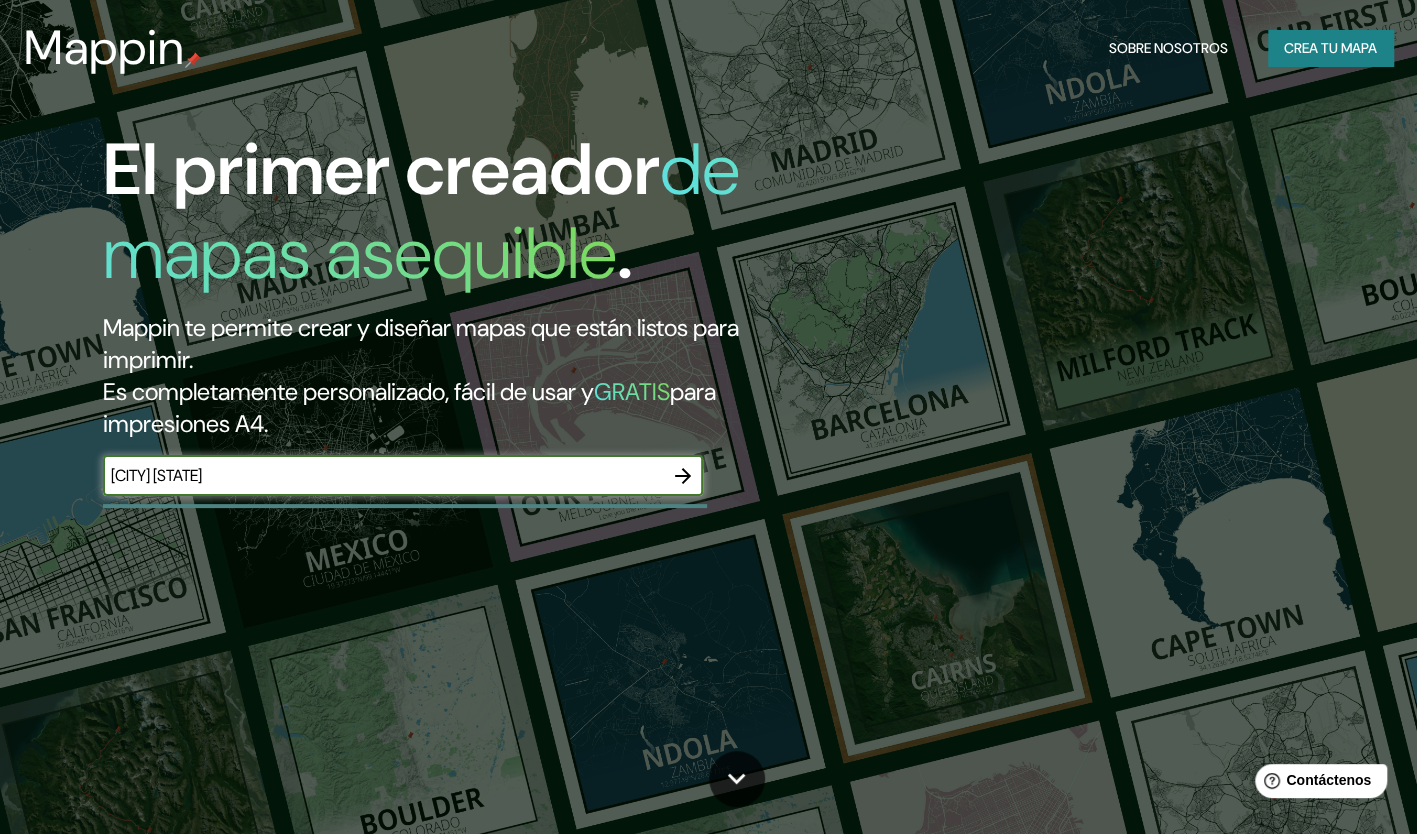 click at bounding box center (683, 476) 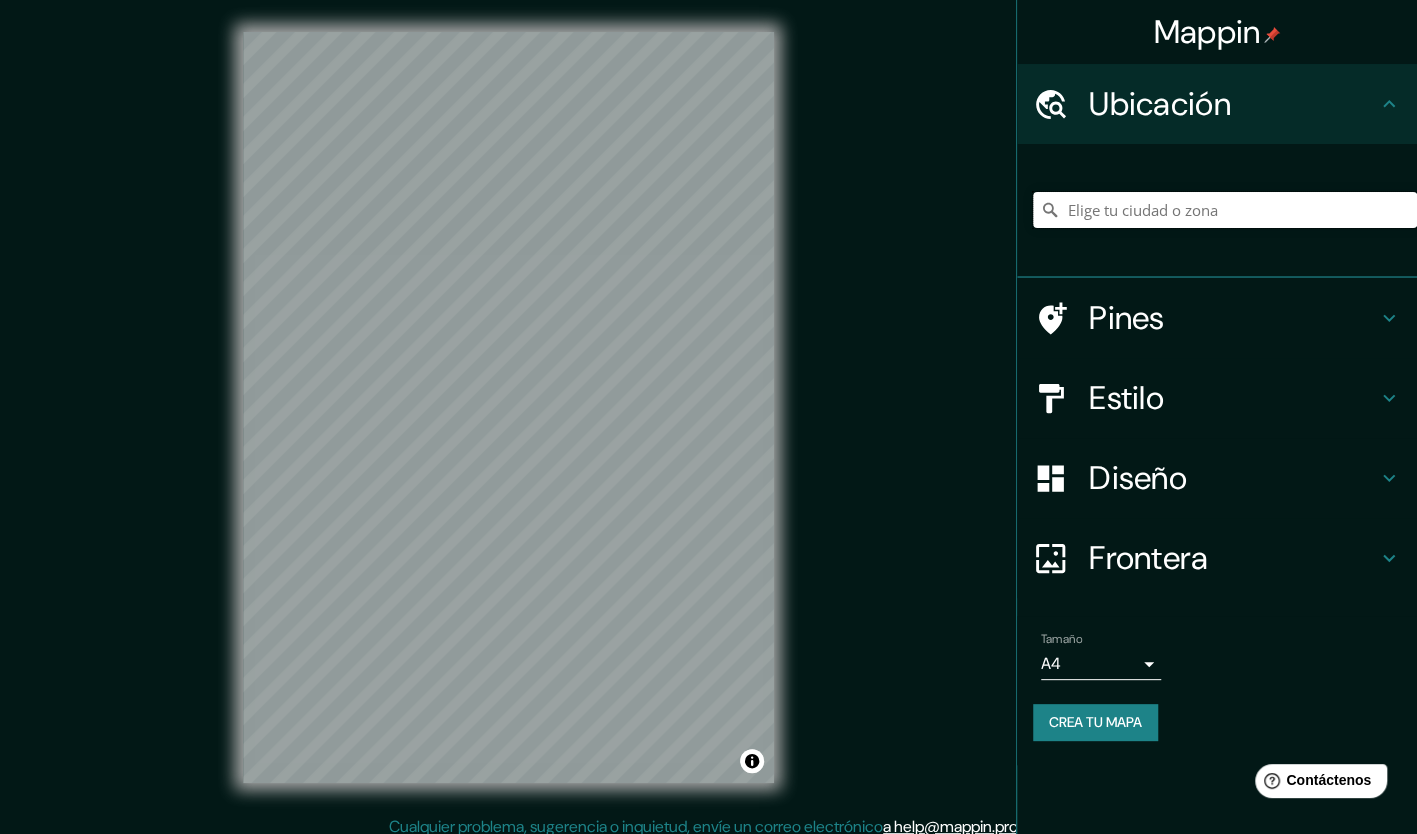 click at bounding box center (1225, 210) 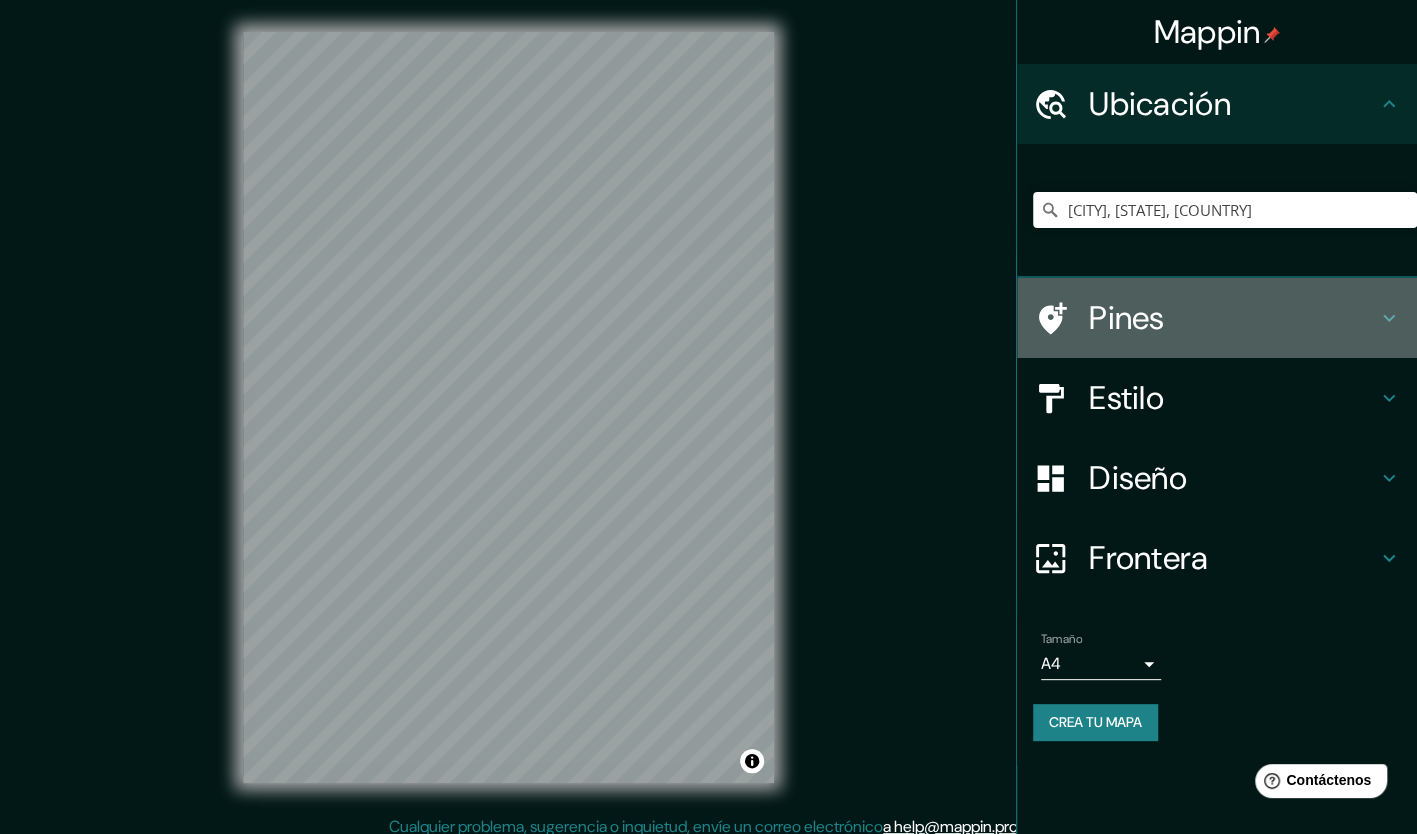 click on "Pines" at bounding box center [1233, 104] 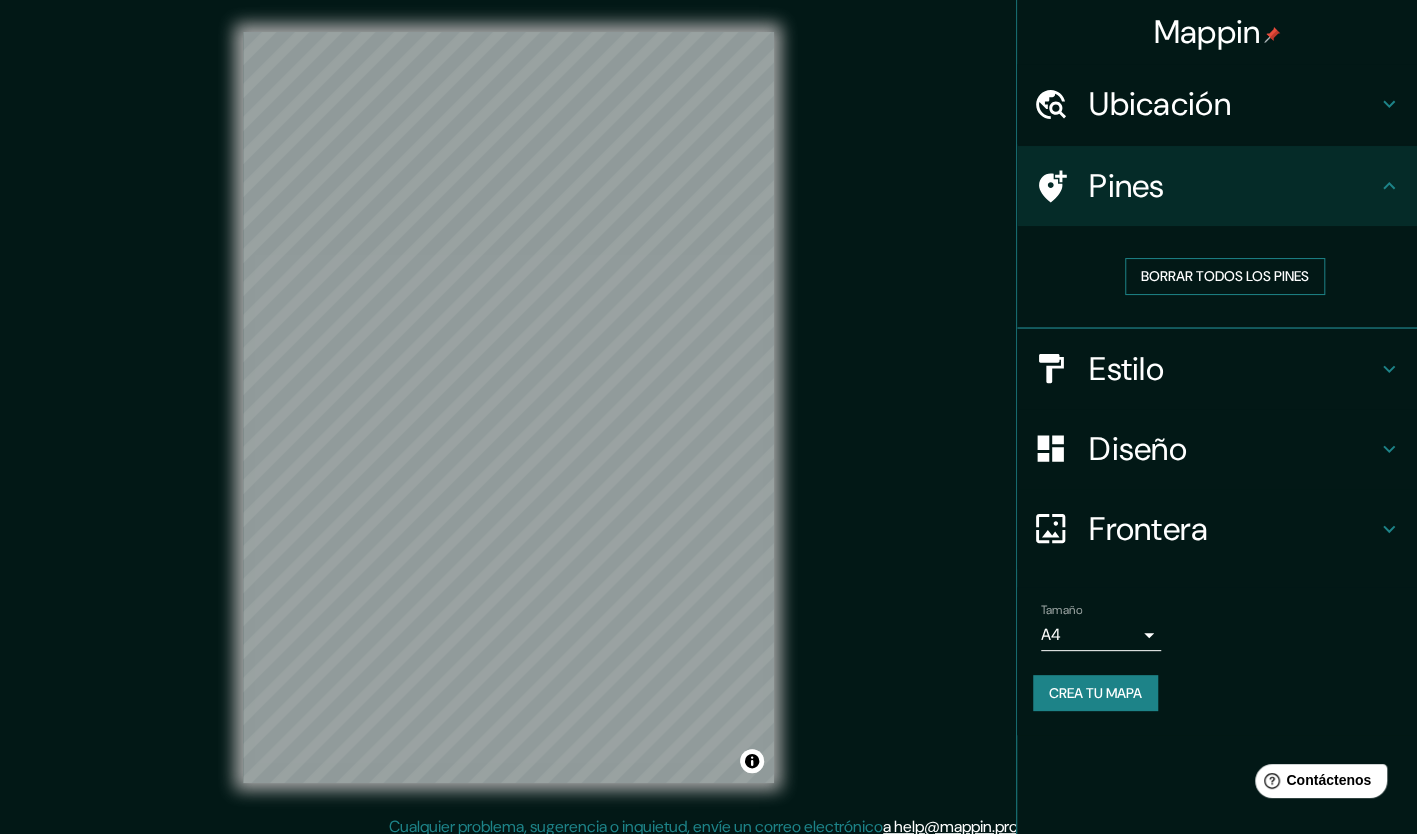click on "Borrar todos los pines" at bounding box center [1225, 276] 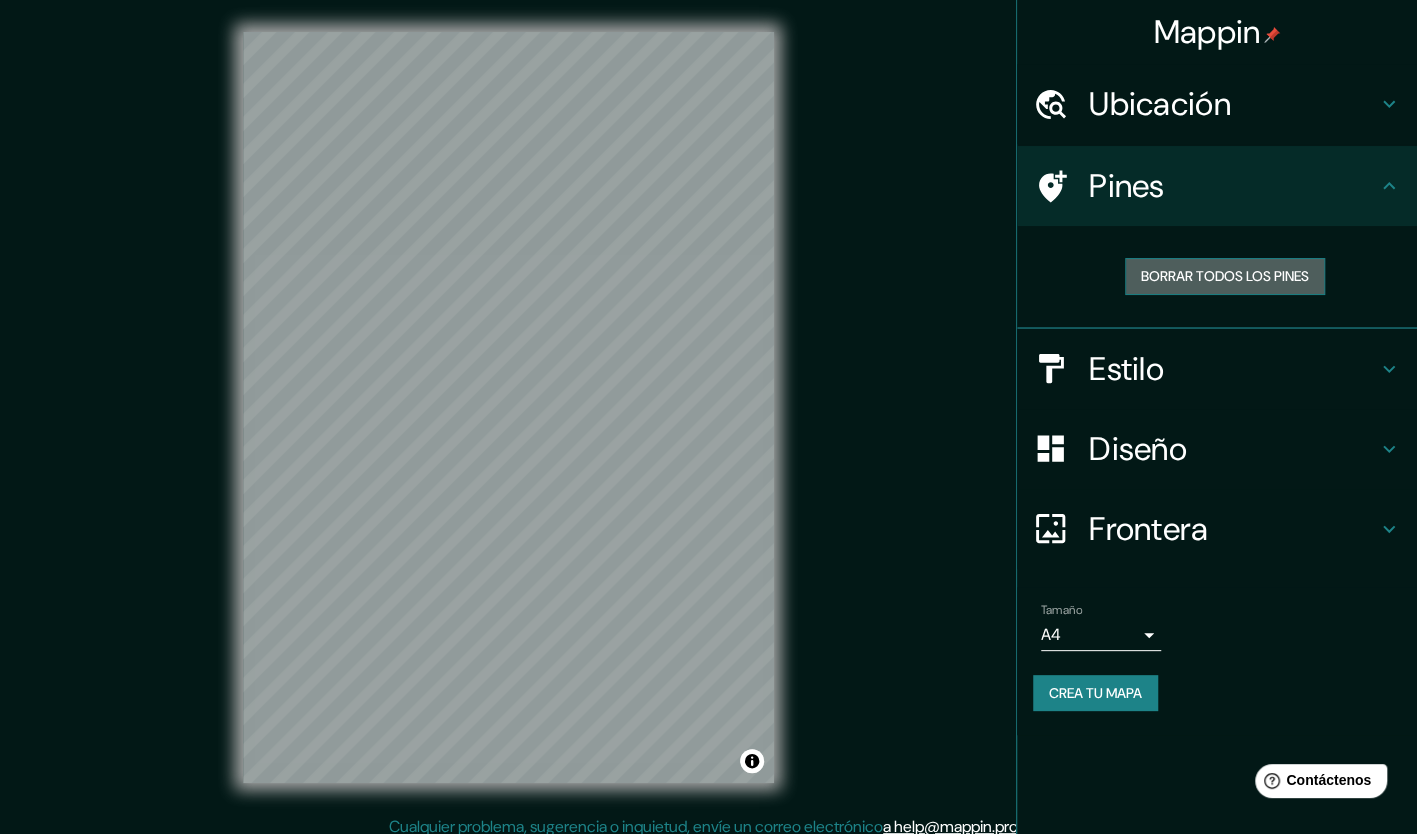 click on "Borrar todos los pines" at bounding box center (1225, 276) 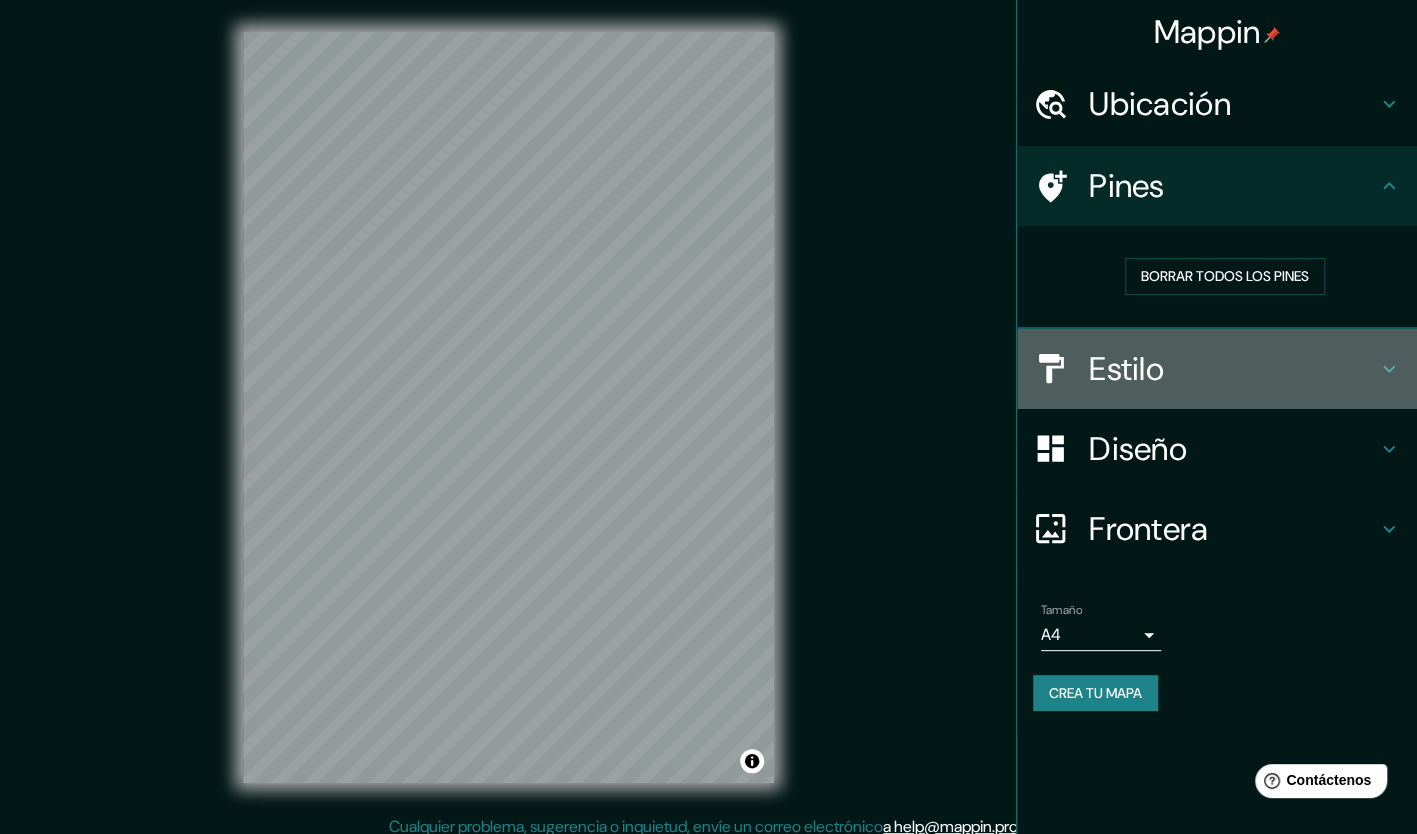 click on "Estilo" at bounding box center [1233, 104] 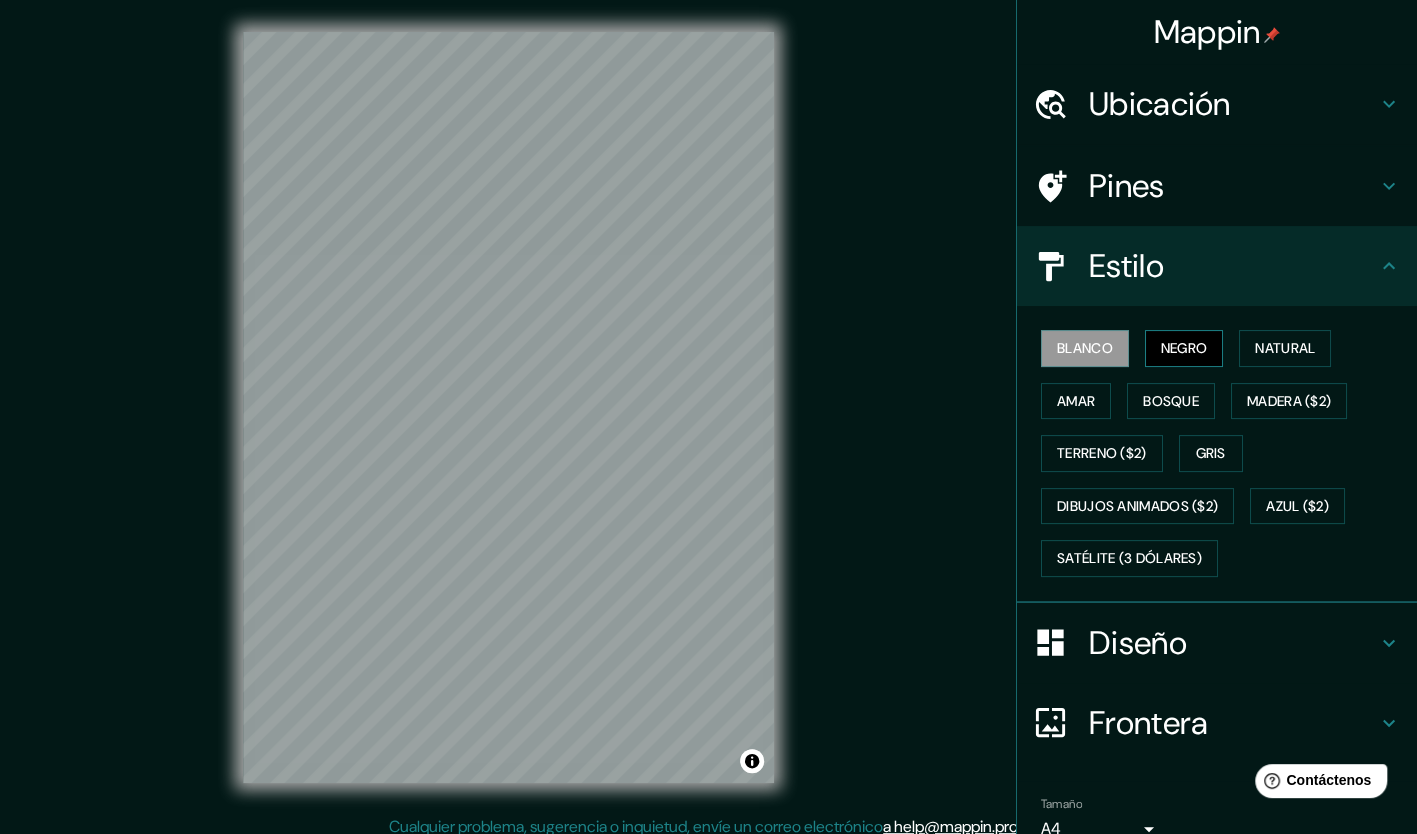 click on "Negro" at bounding box center (1184, 348) 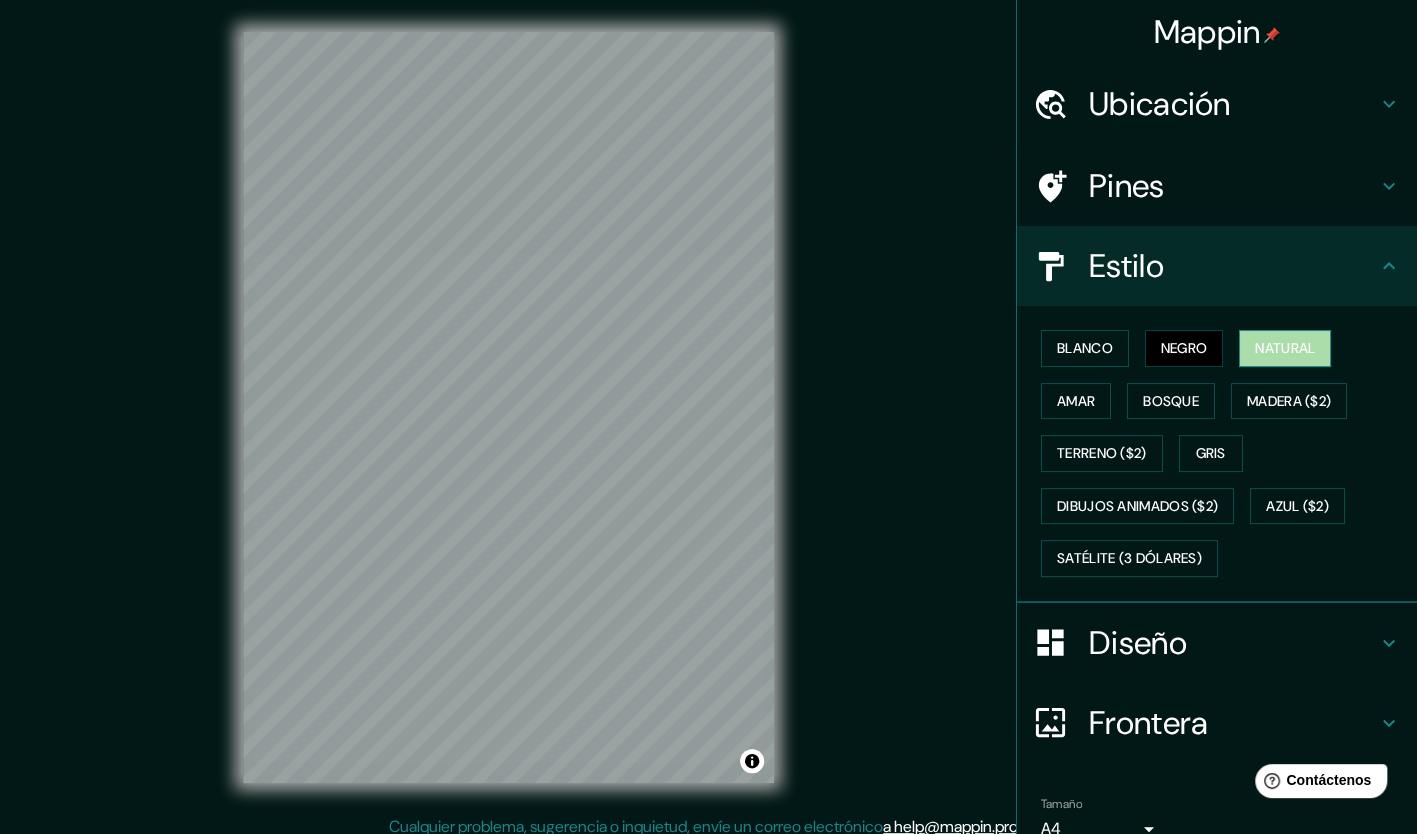 click on "Natural" at bounding box center (1285, 348) 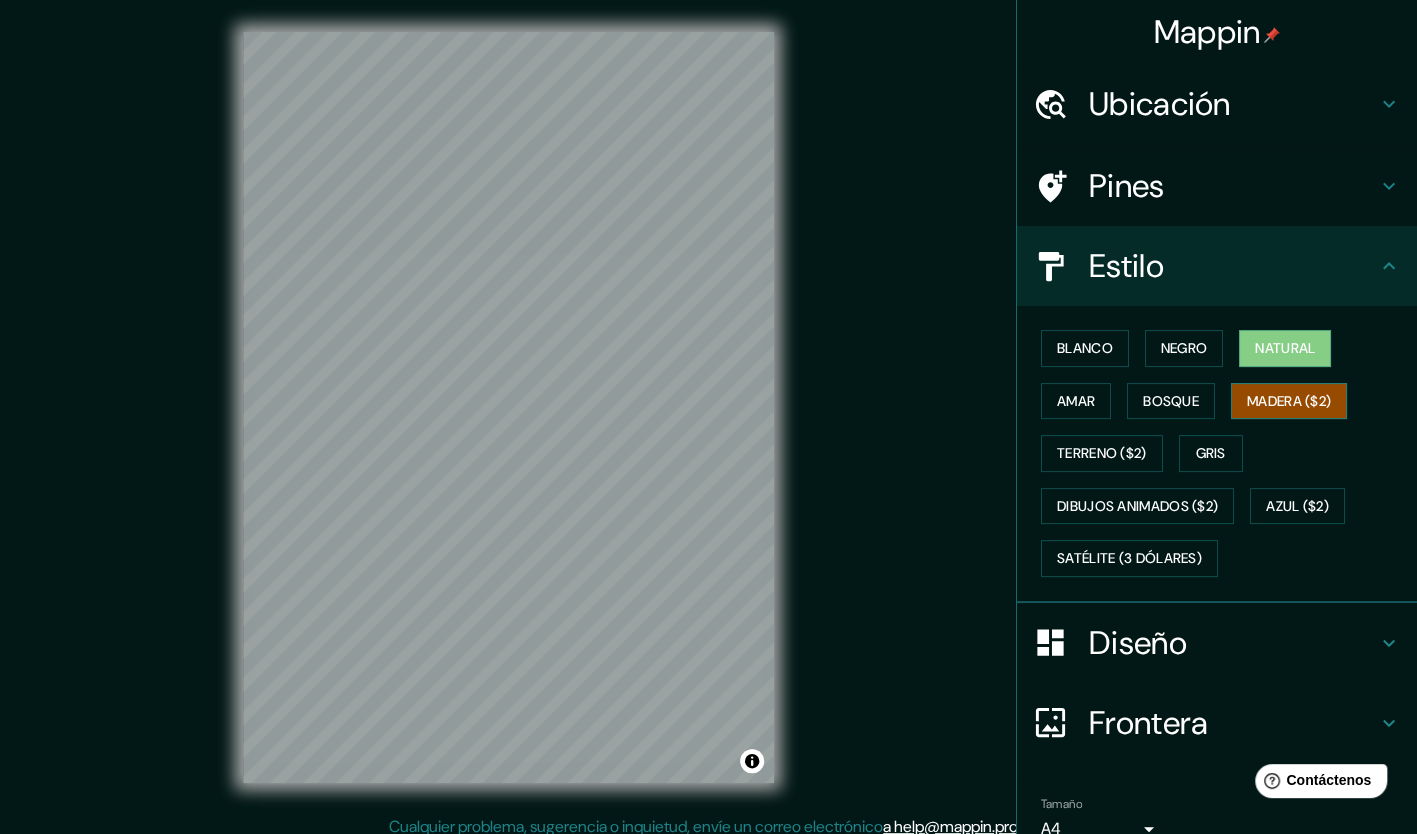 click on "Madera ($2)" at bounding box center [1289, 401] 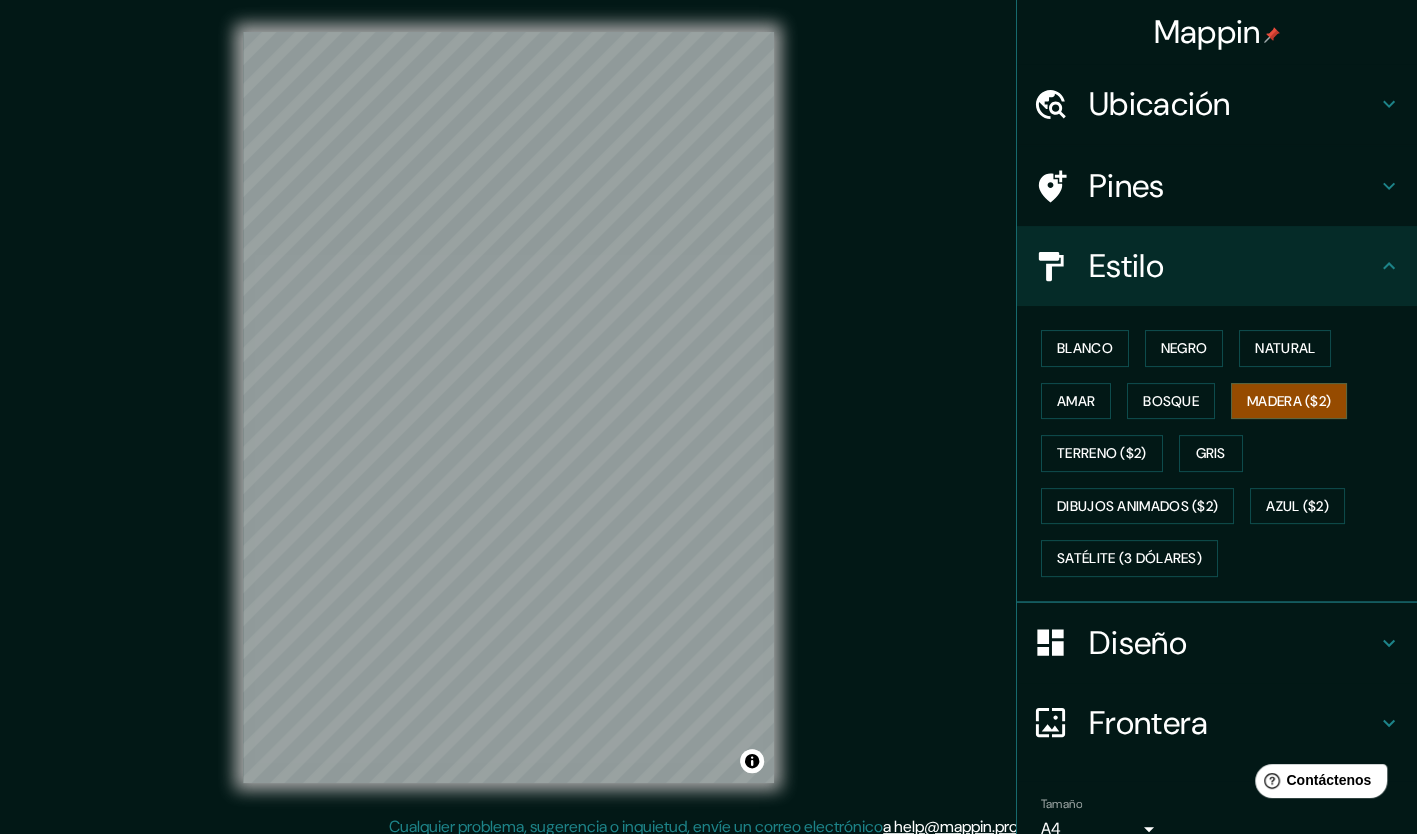 click on "Blanco Negro Natural Amar Bosque Madera ($2) Terreno ($2) Gris Dibujos animados ($2) Azul ($2) Satélite (3 dólares)" at bounding box center [1225, 453] 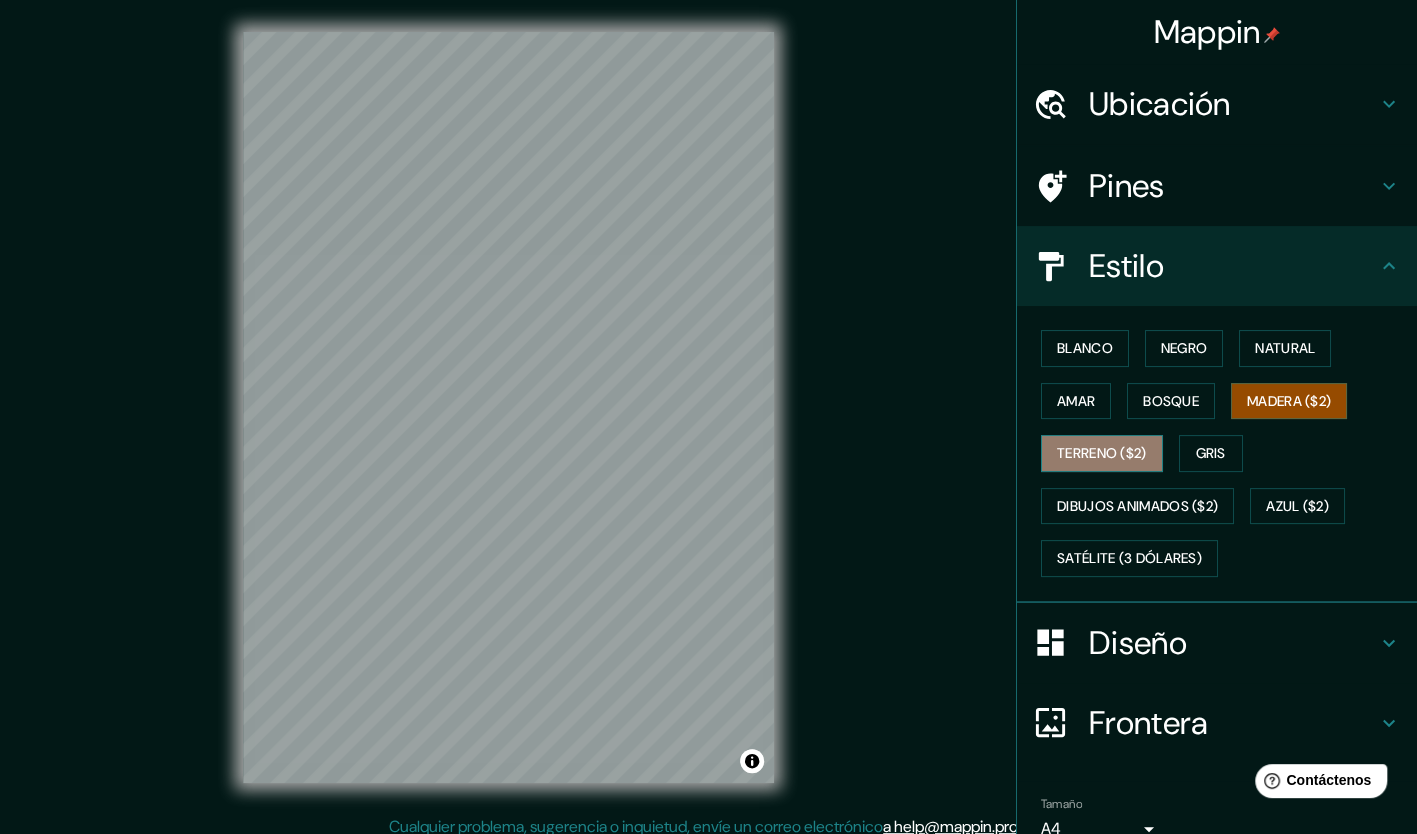 click on "Terreno ($2)" at bounding box center [1102, 453] 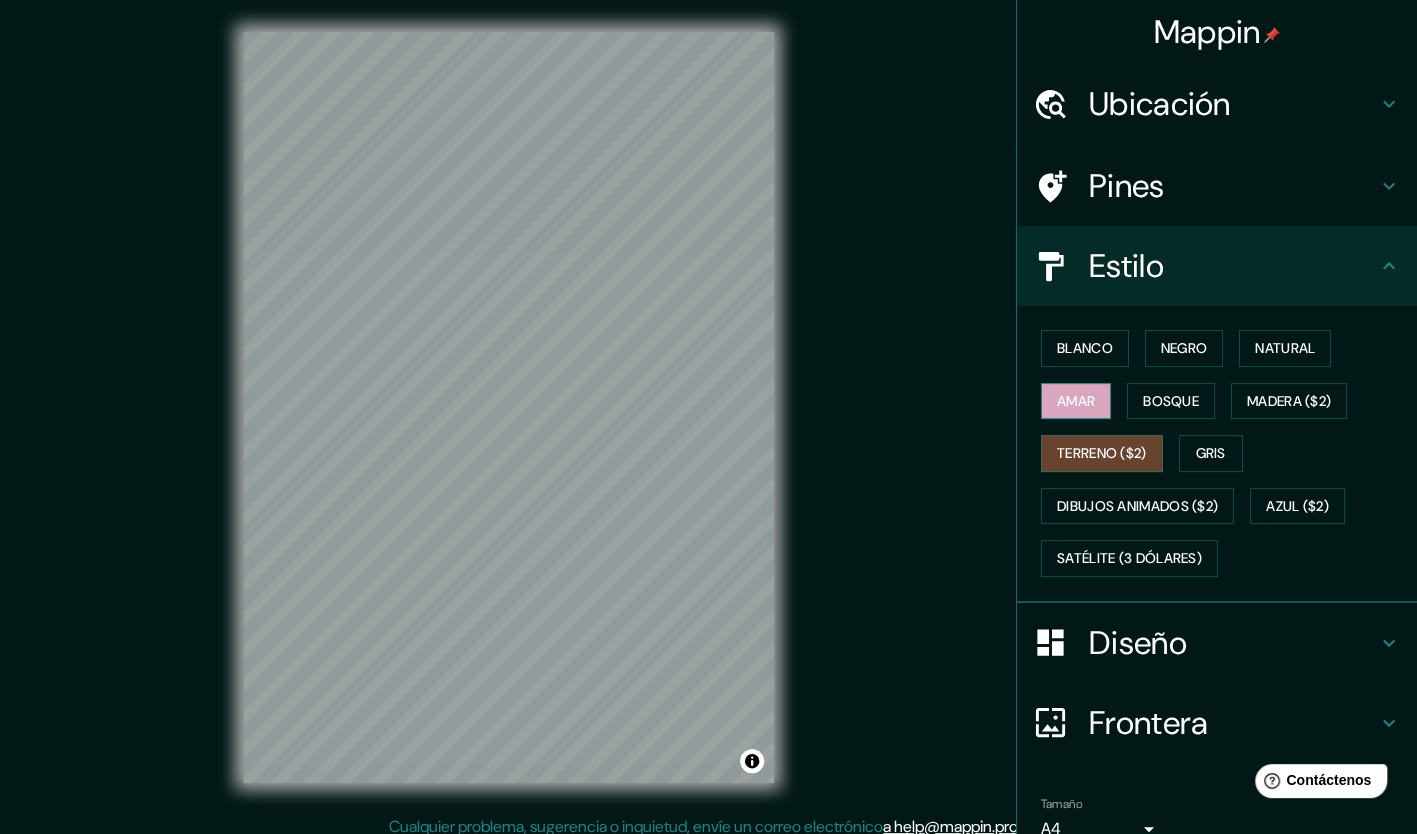 click on "Amar" at bounding box center (1076, 401) 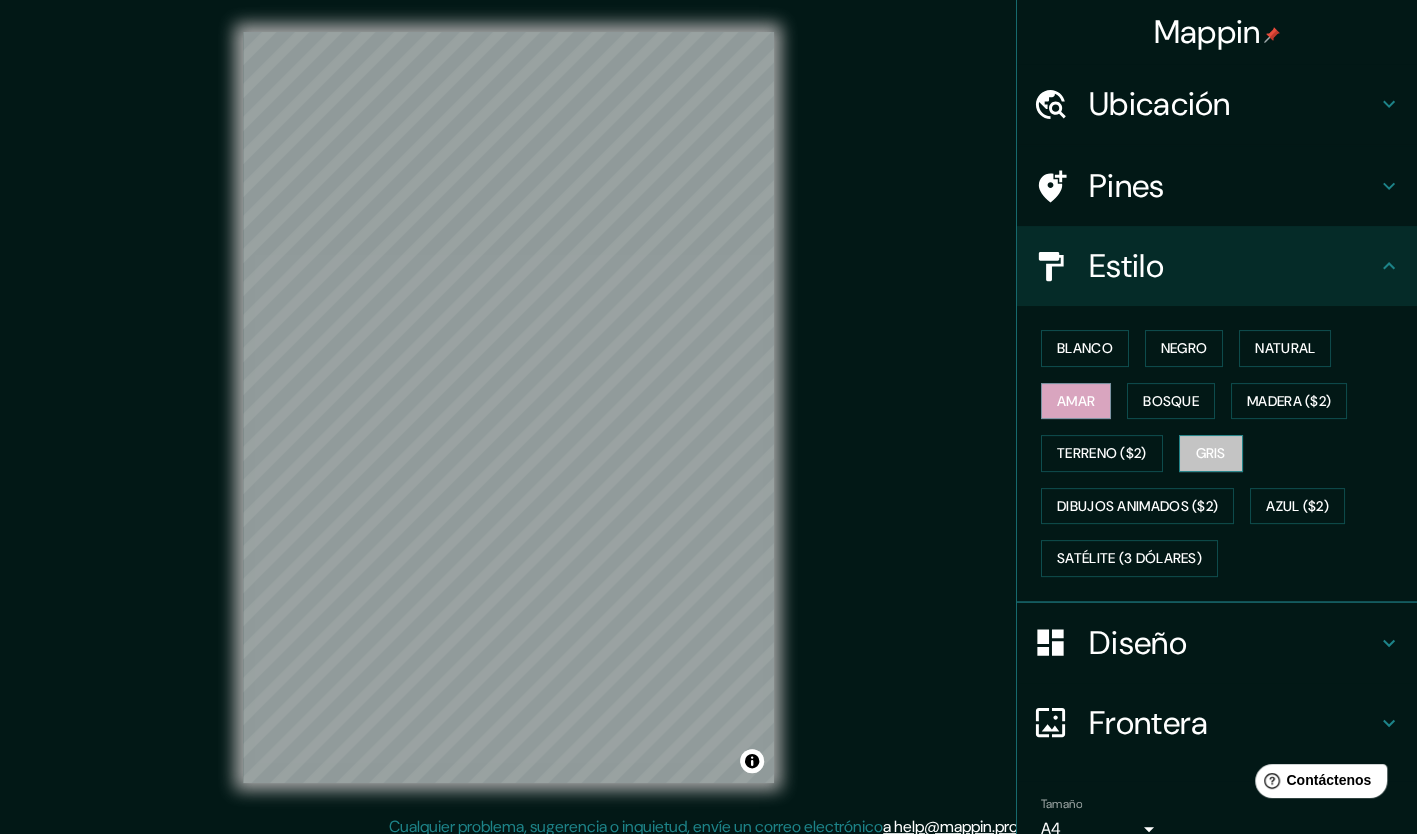 click on "Gris" at bounding box center (1211, 453) 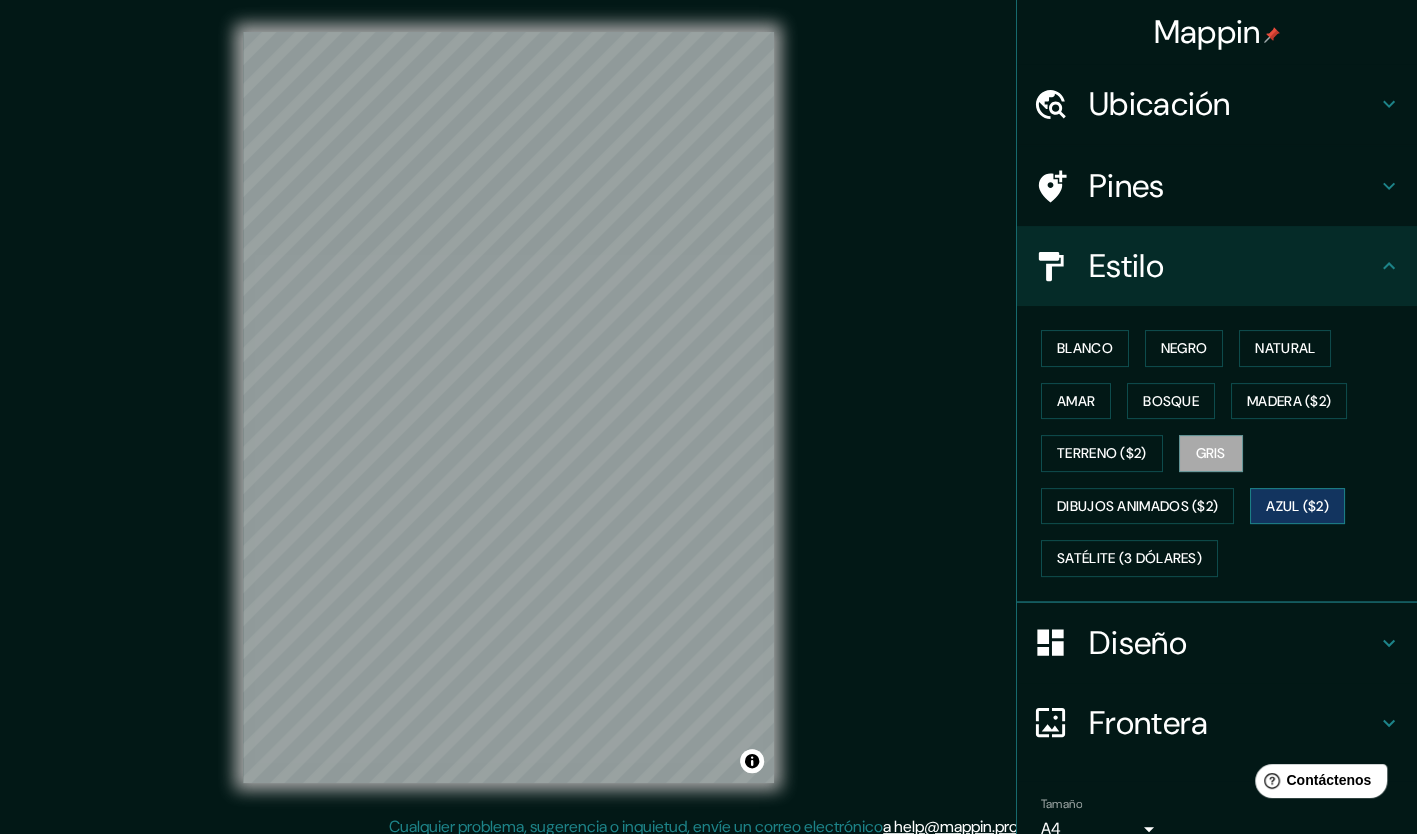click on "Azul ($2)" at bounding box center (1297, 506) 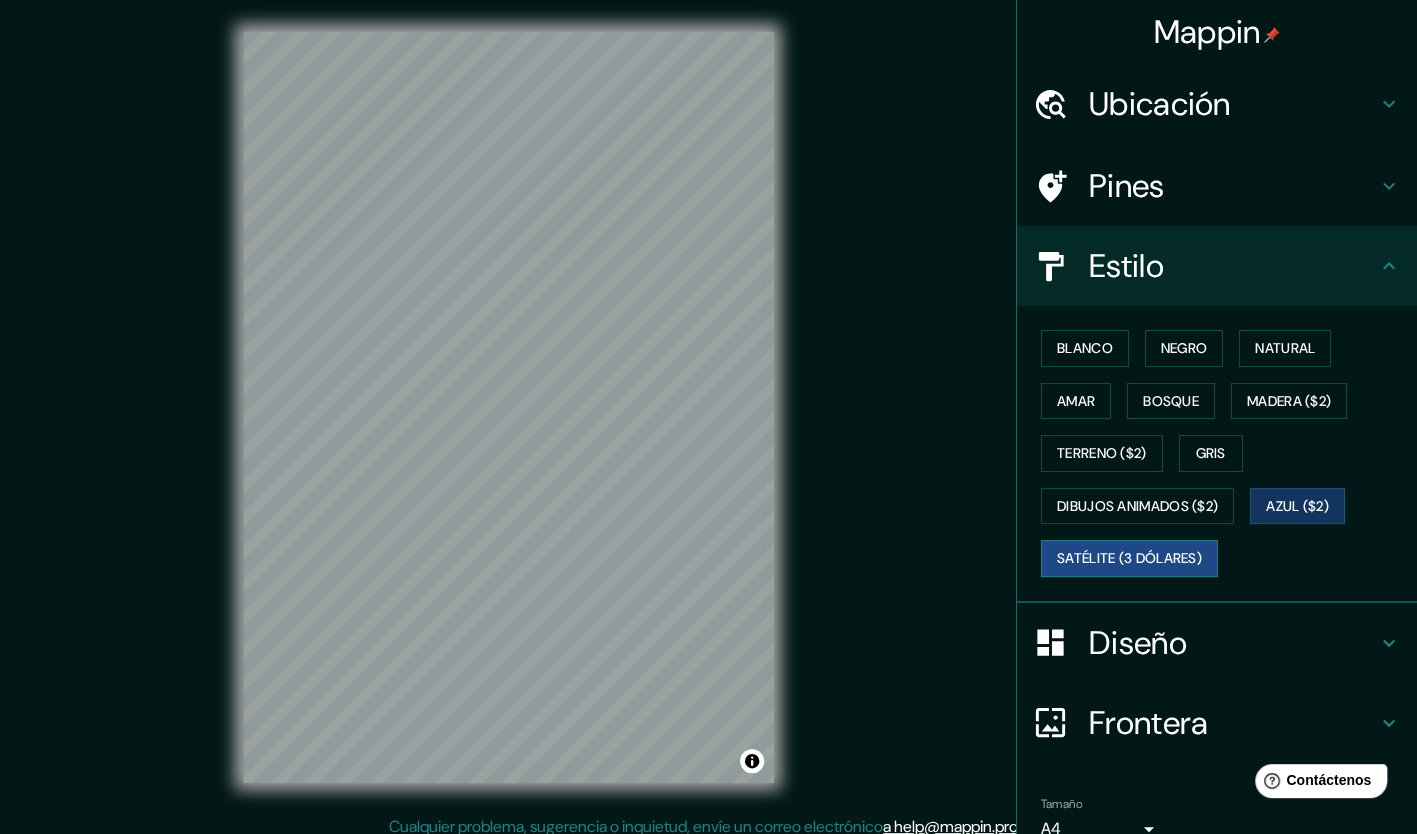click on "Satélite (3 dólares)" at bounding box center (1129, 558) 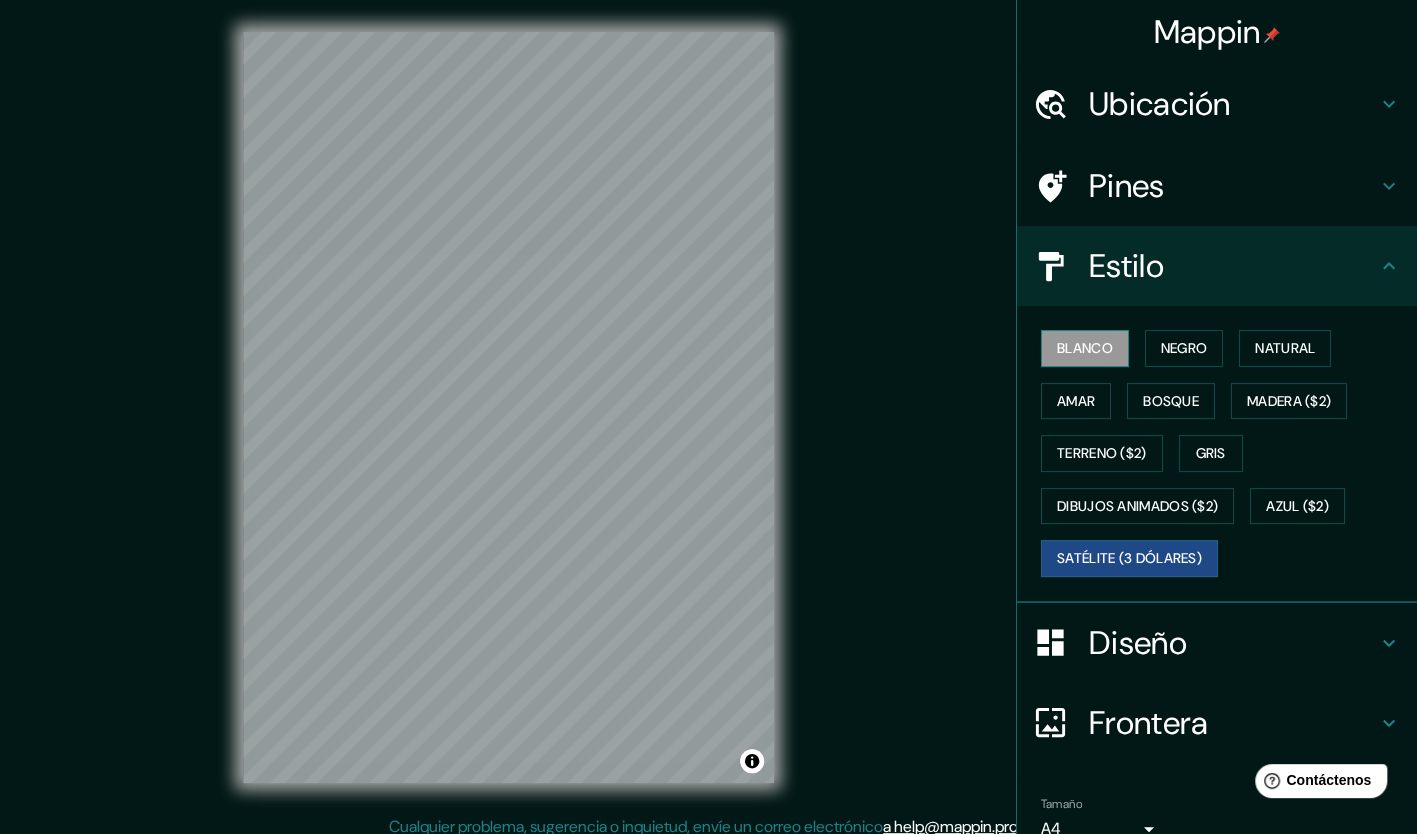 click on "Blanco" at bounding box center (1085, 348) 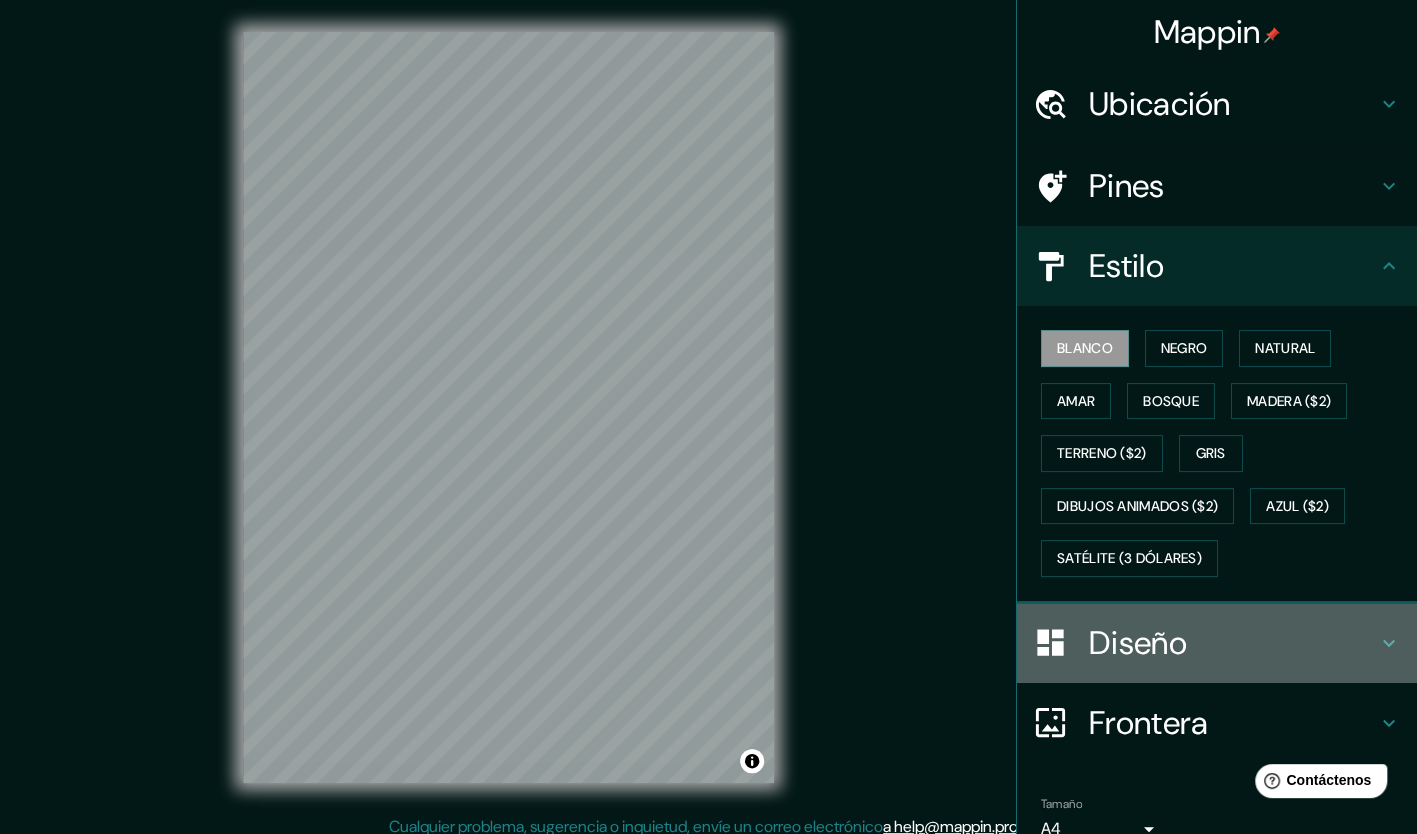 click on "Diseño" at bounding box center (1233, 104) 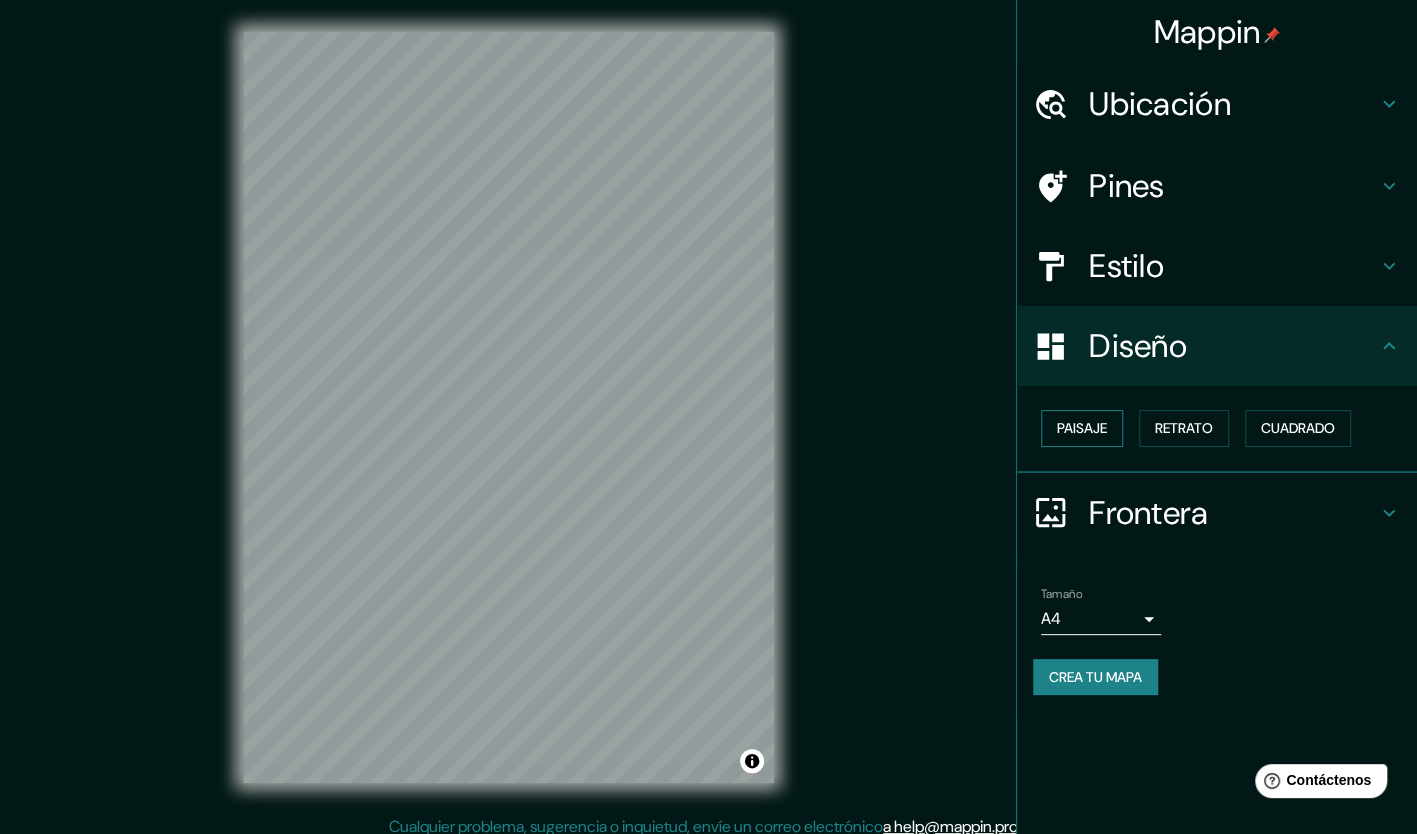 click on "Paisaje" at bounding box center (1082, 428) 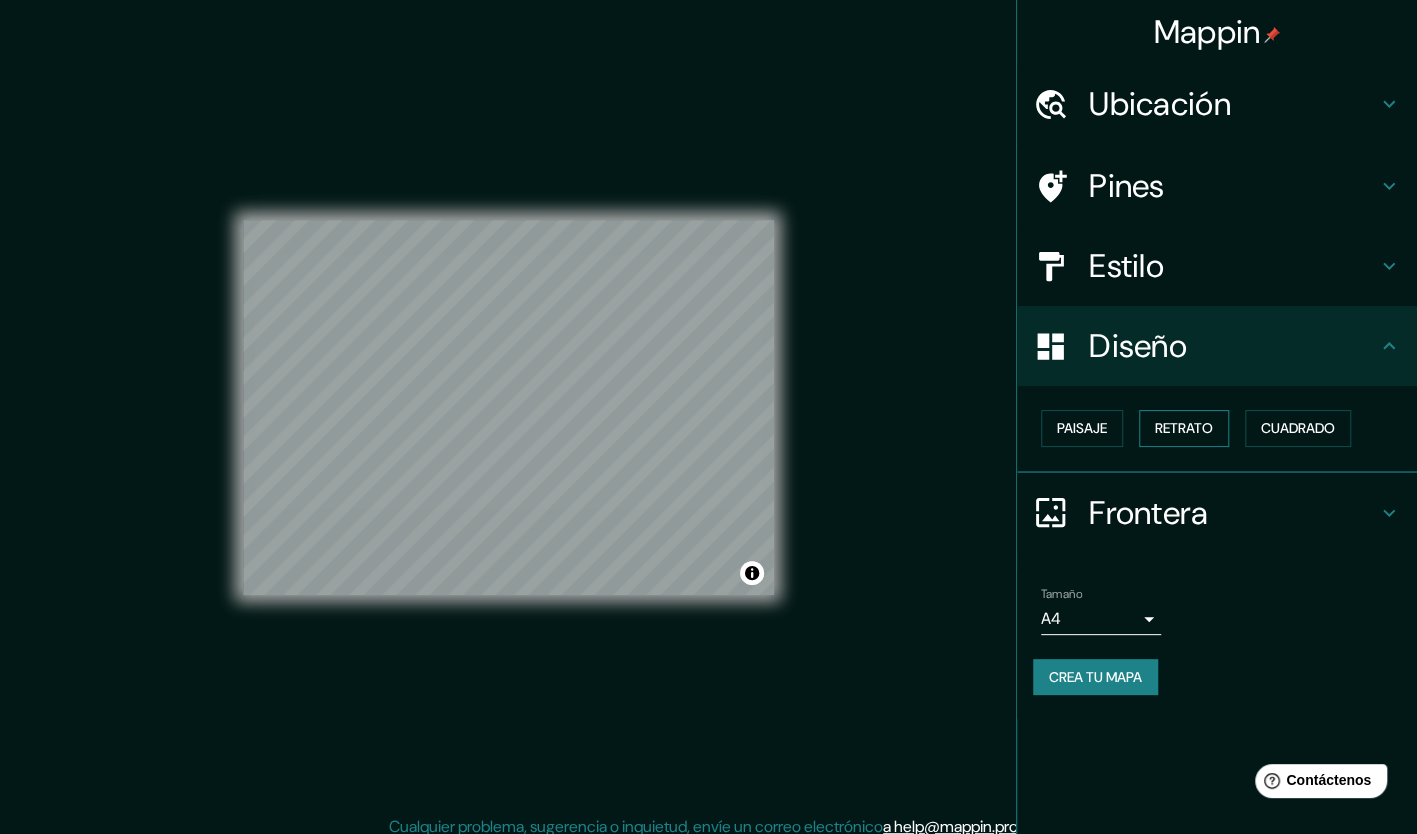 click on "Retrato" at bounding box center [1082, 428] 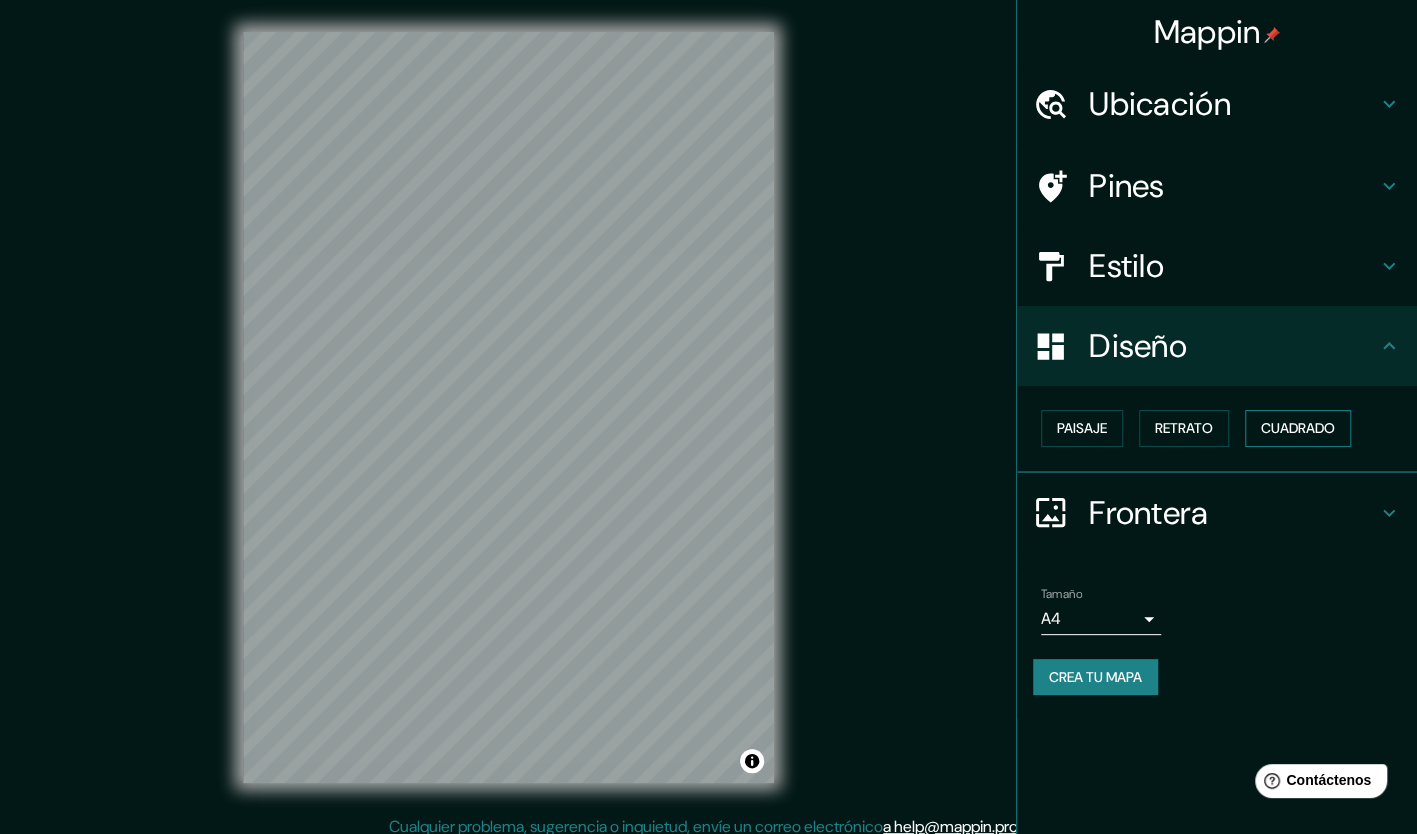 click on "Cuadrado" at bounding box center (1298, 428) 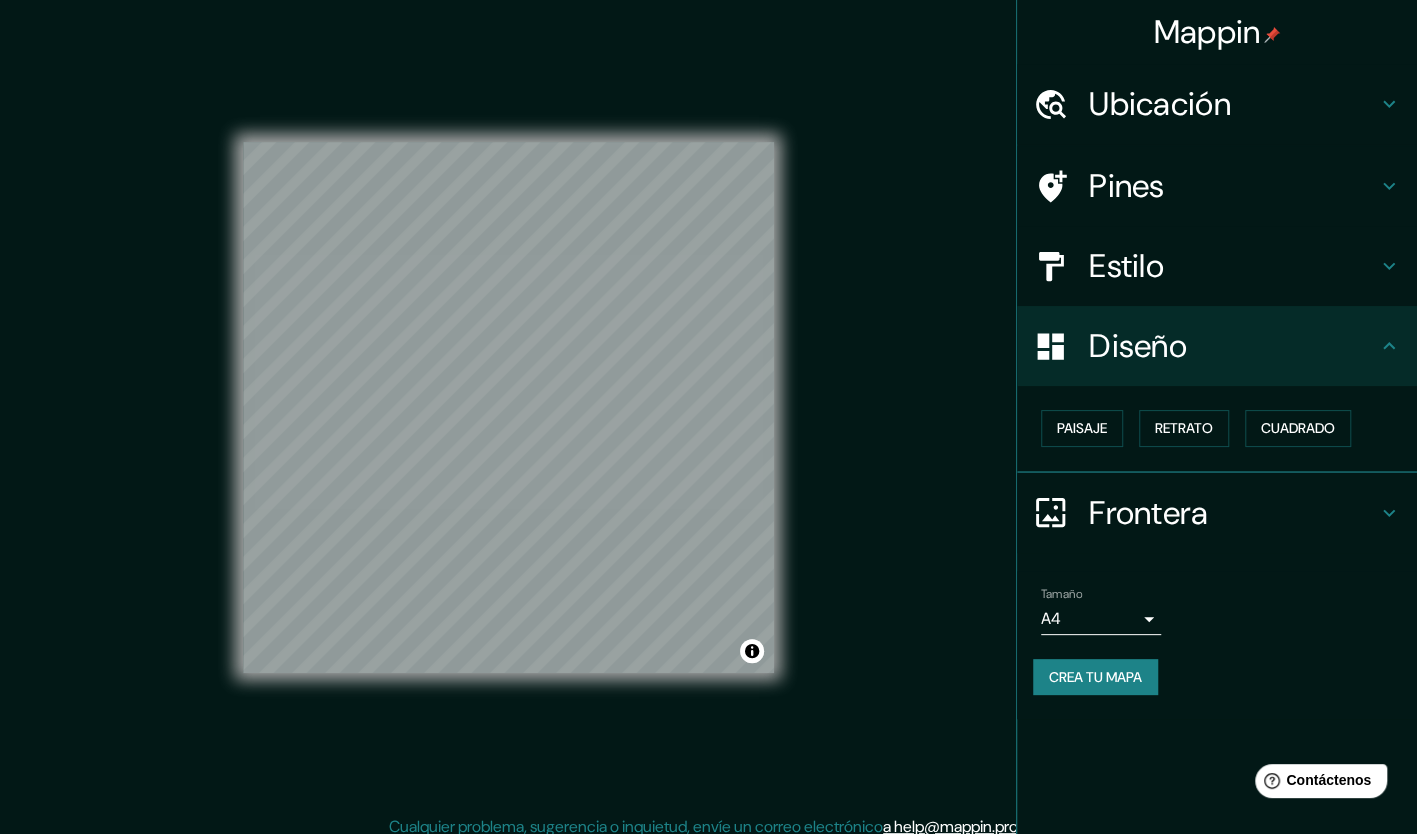 click on "Diseño" at bounding box center [1233, 104] 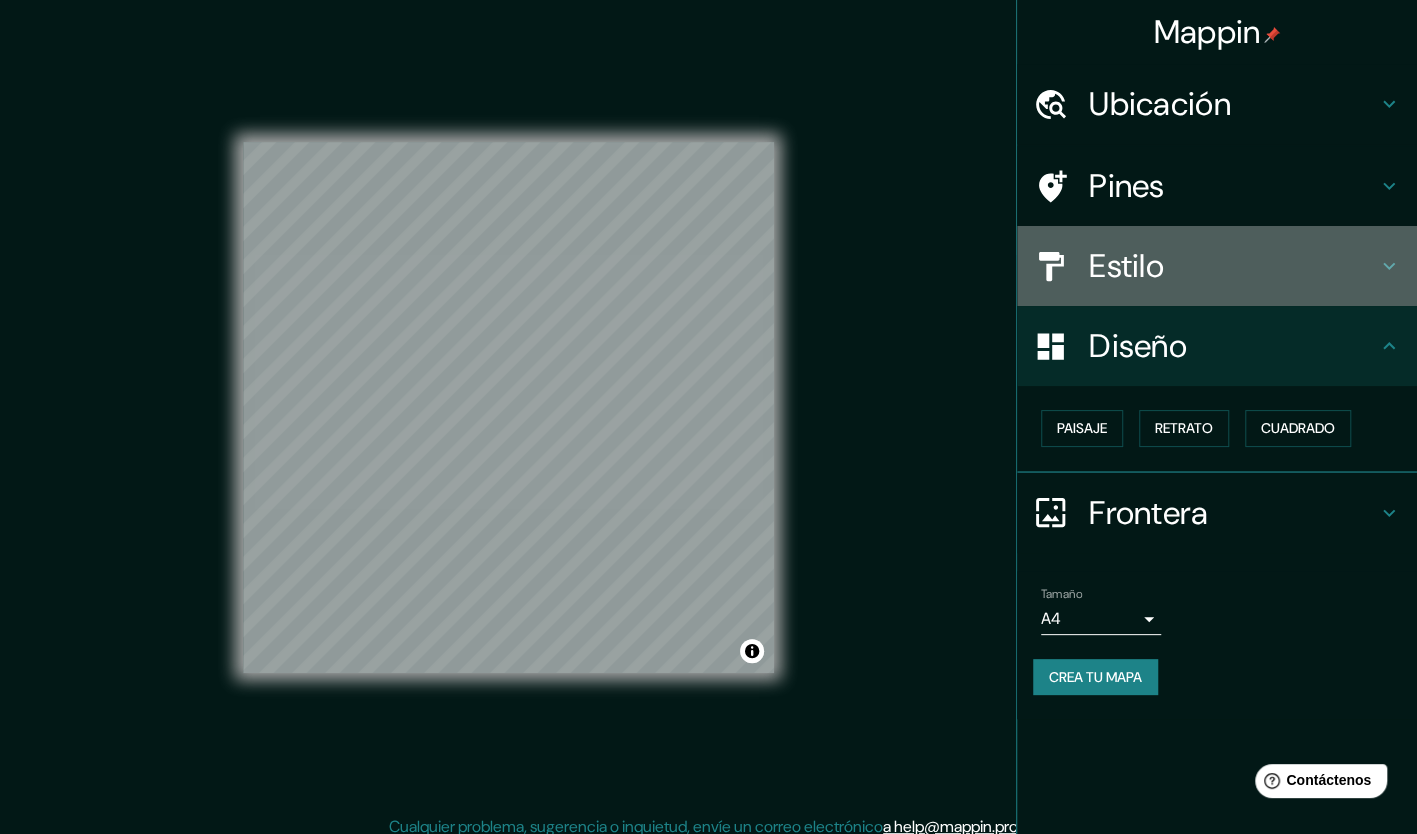 click on "Estilo" at bounding box center (1233, 104) 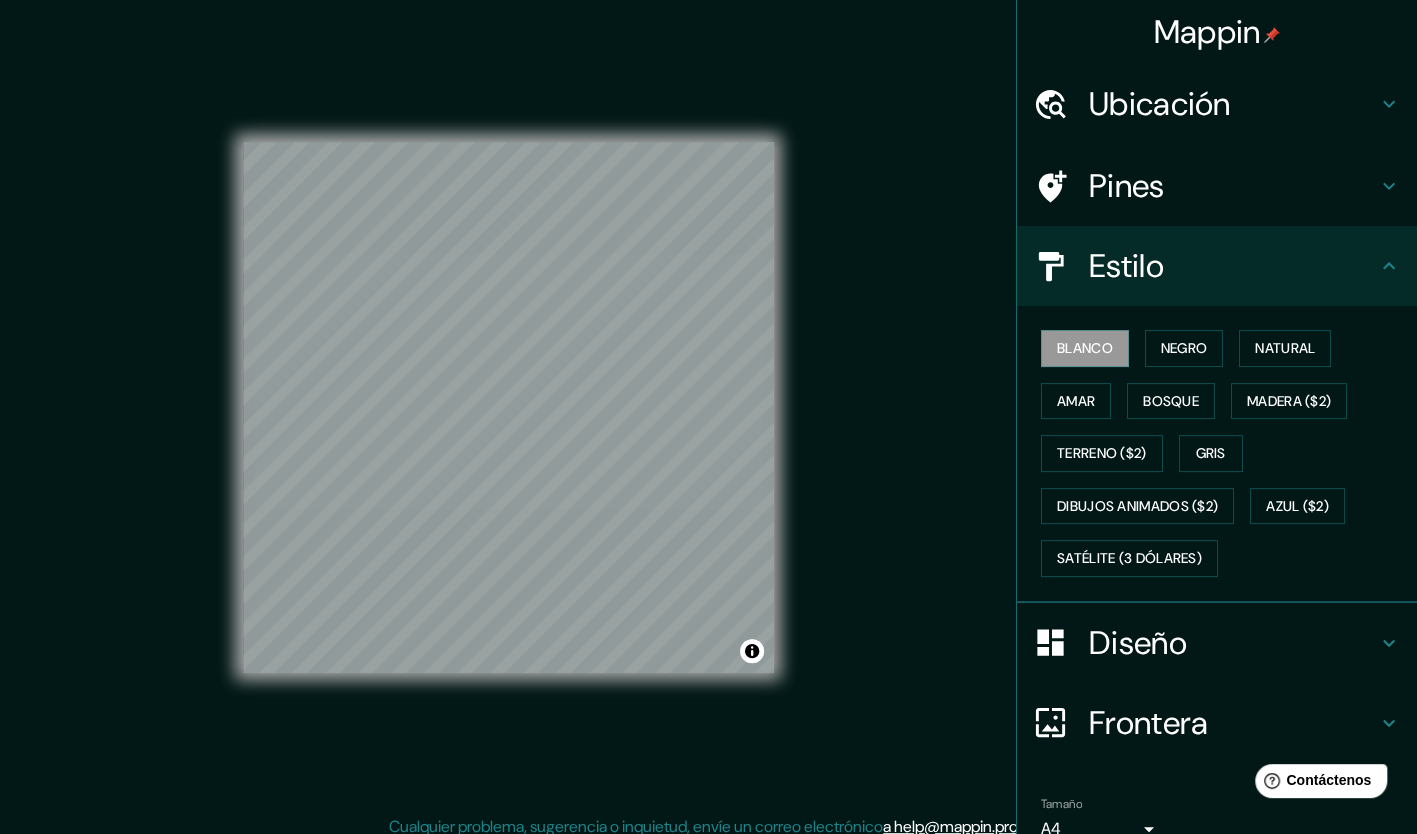 scroll, scrollTop: 91, scrollLeft: 0, axis: vertical 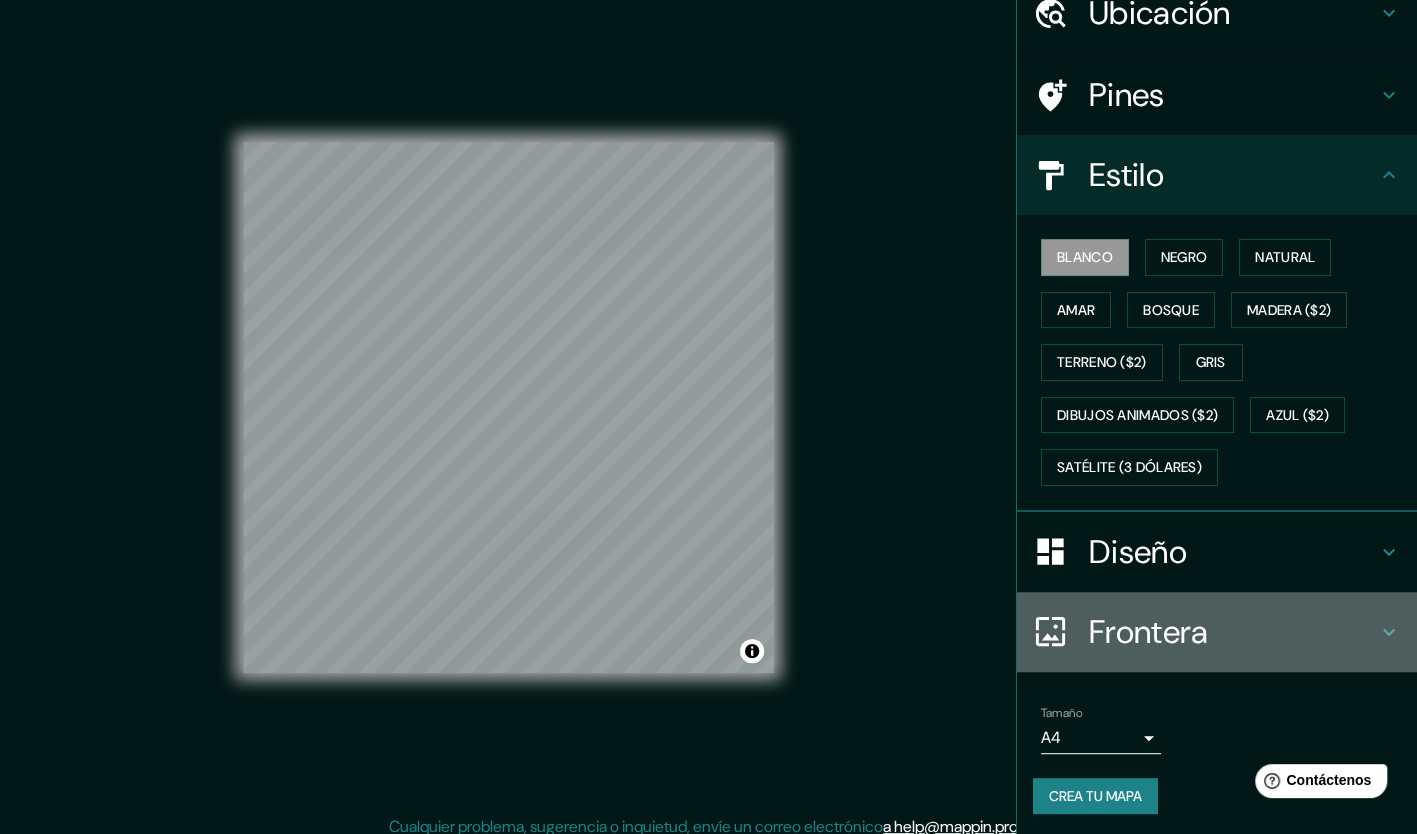 click on "Frontera" at bounding box center (1217, 632) 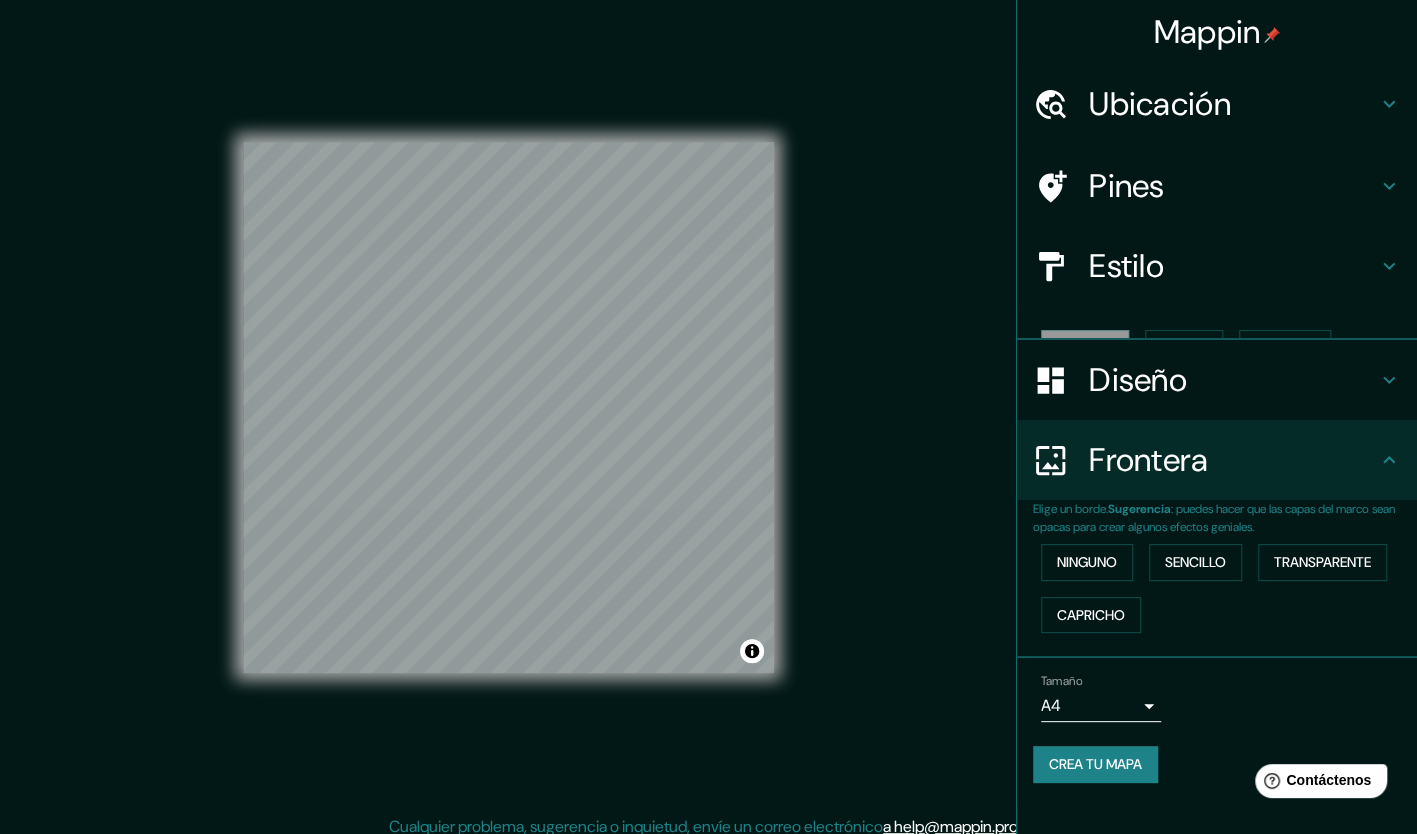 scroll, scrollTop: 0, scrollLeft: 0, axis: both 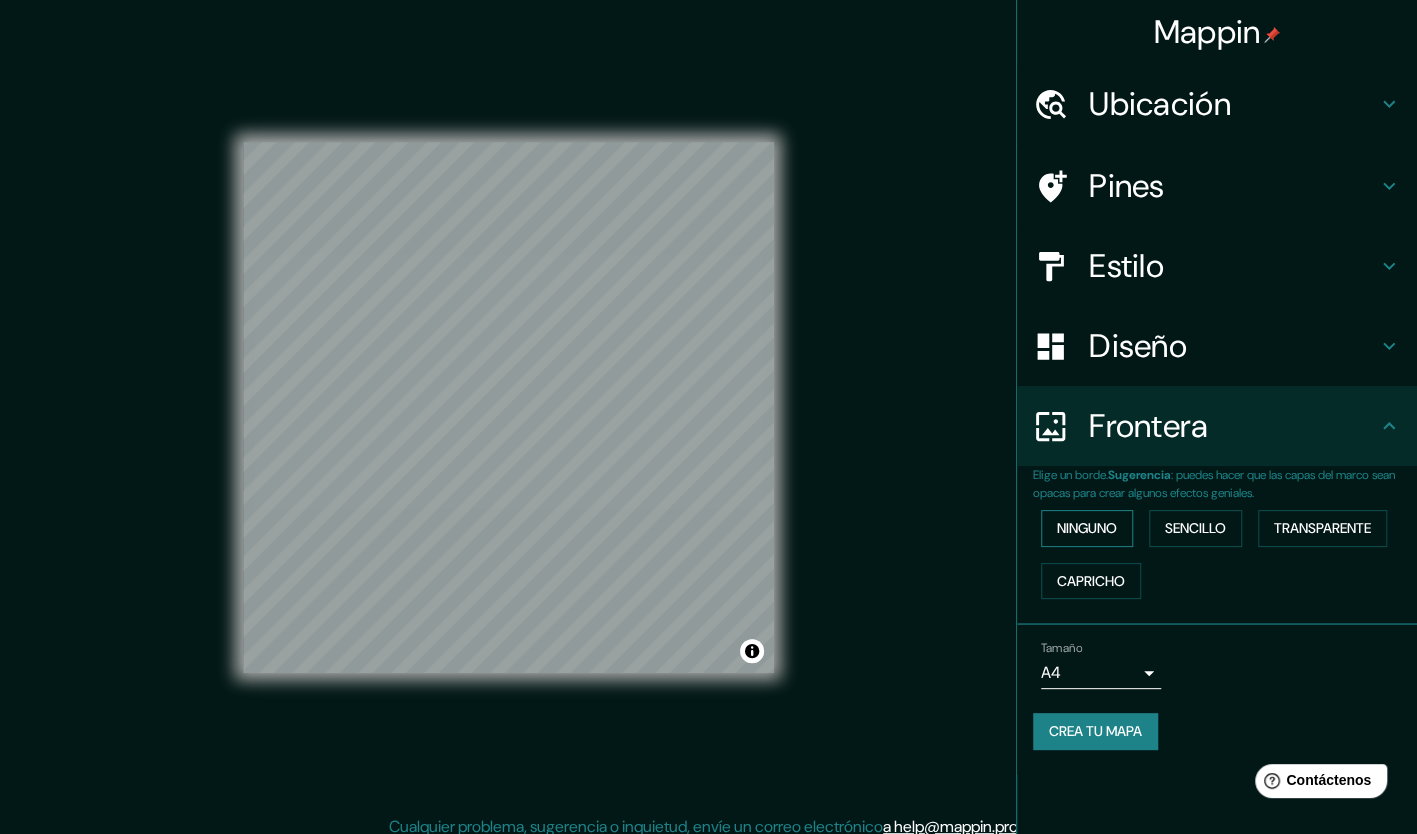 click on "Ninguno" at bounding box center (1087, 528) 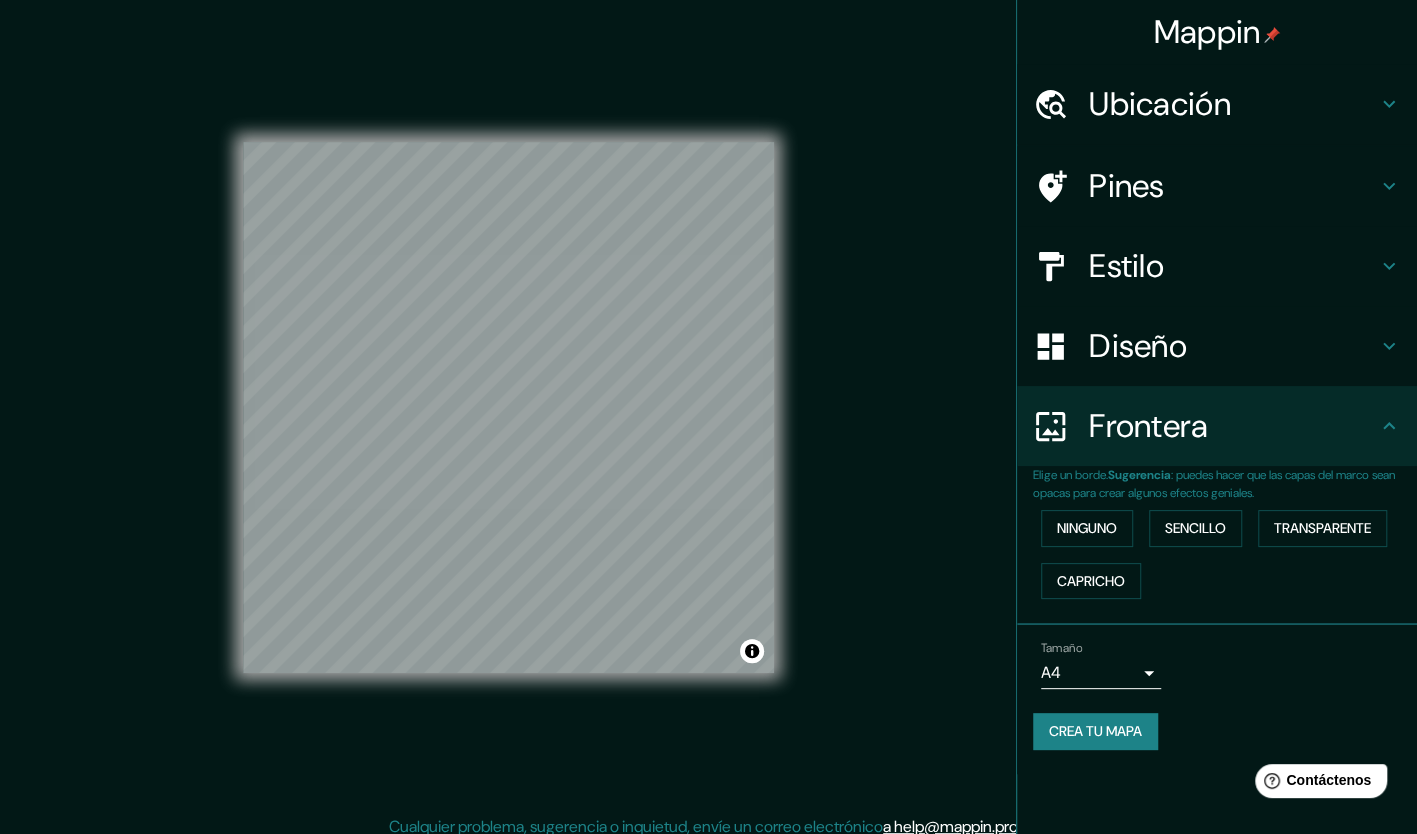 click on "Estilo" at bounding box center (1233, 104) 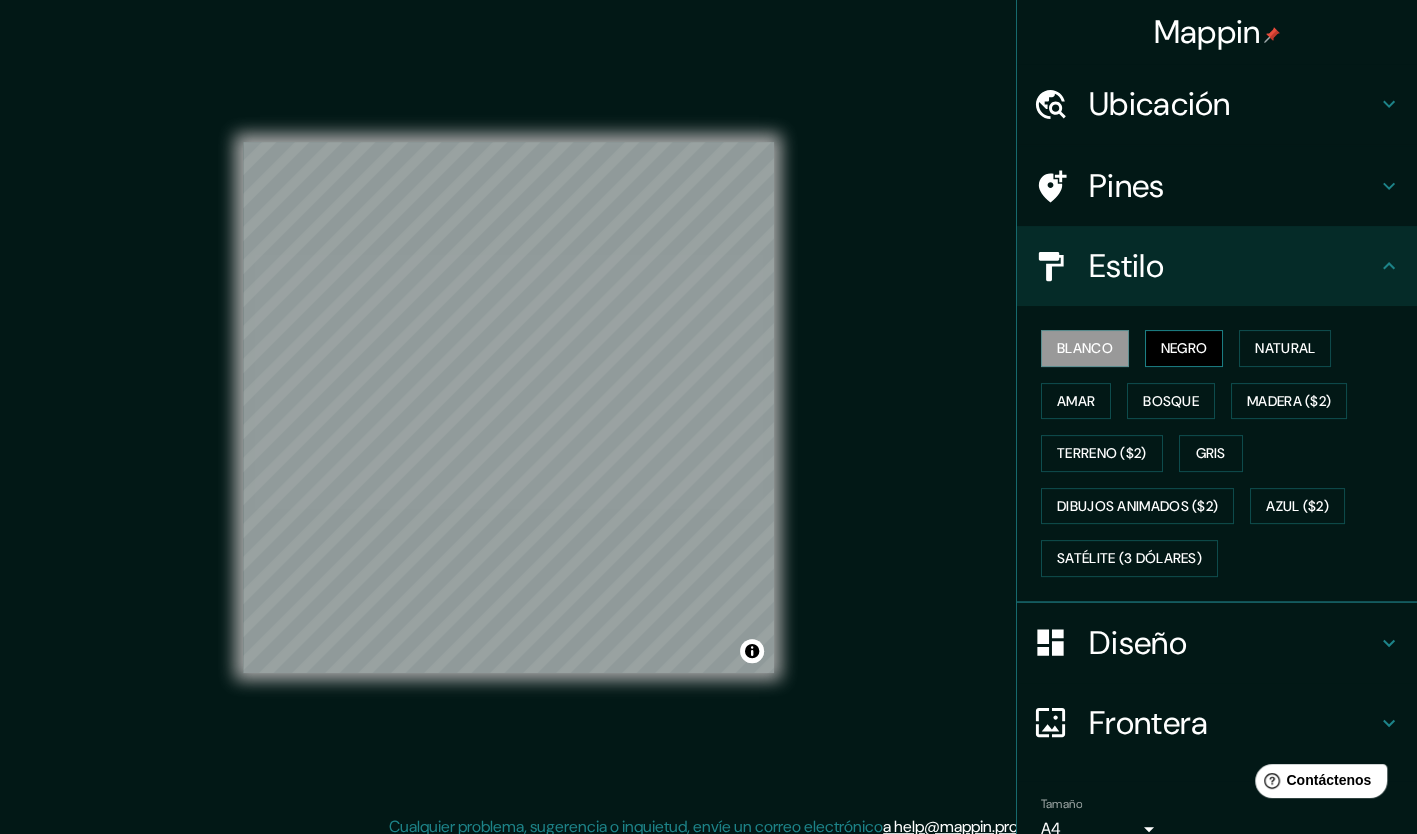 click on "Negro" at bounding box center [1184, 348] 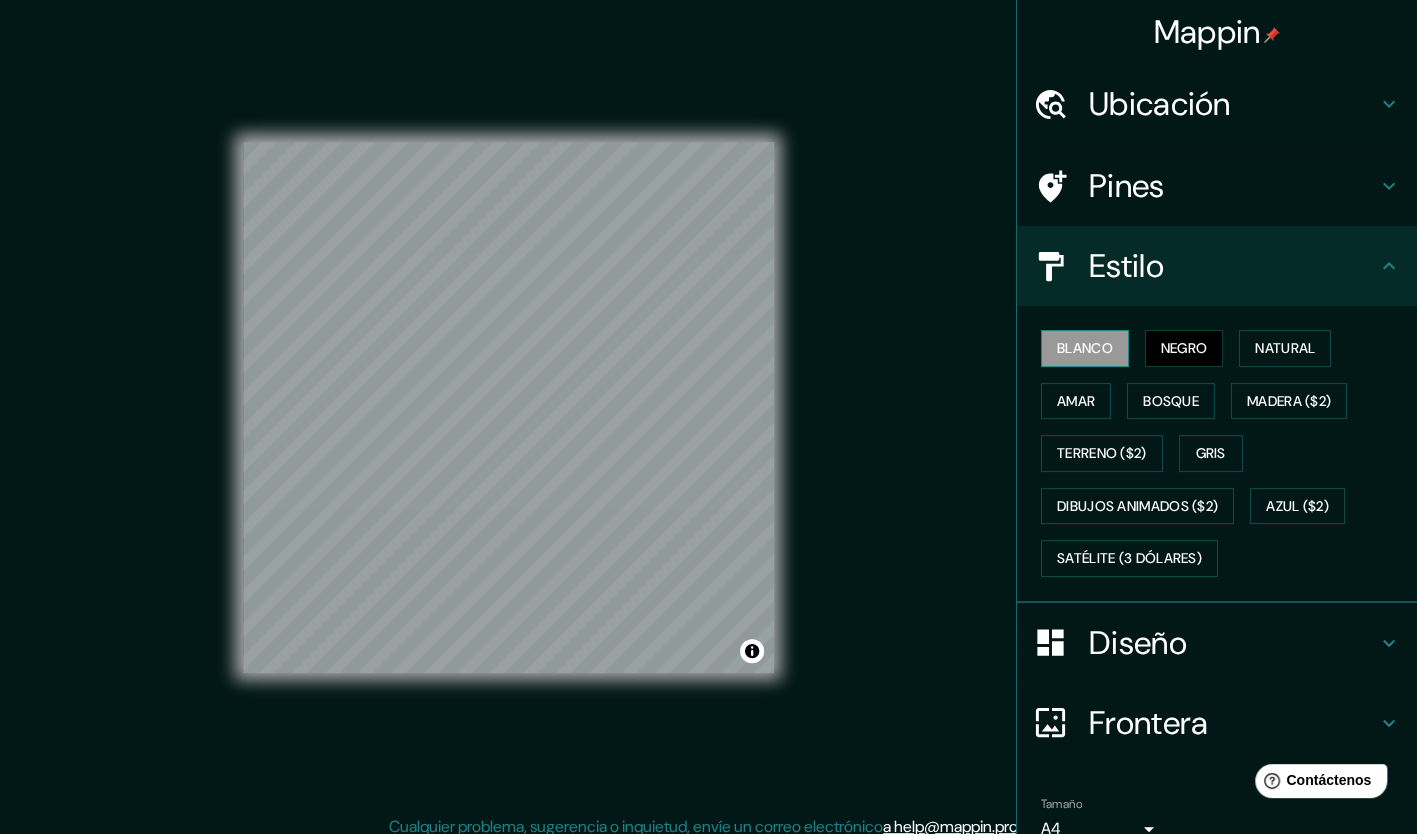 click on "Blanco" at bounding box center (1085, 348) 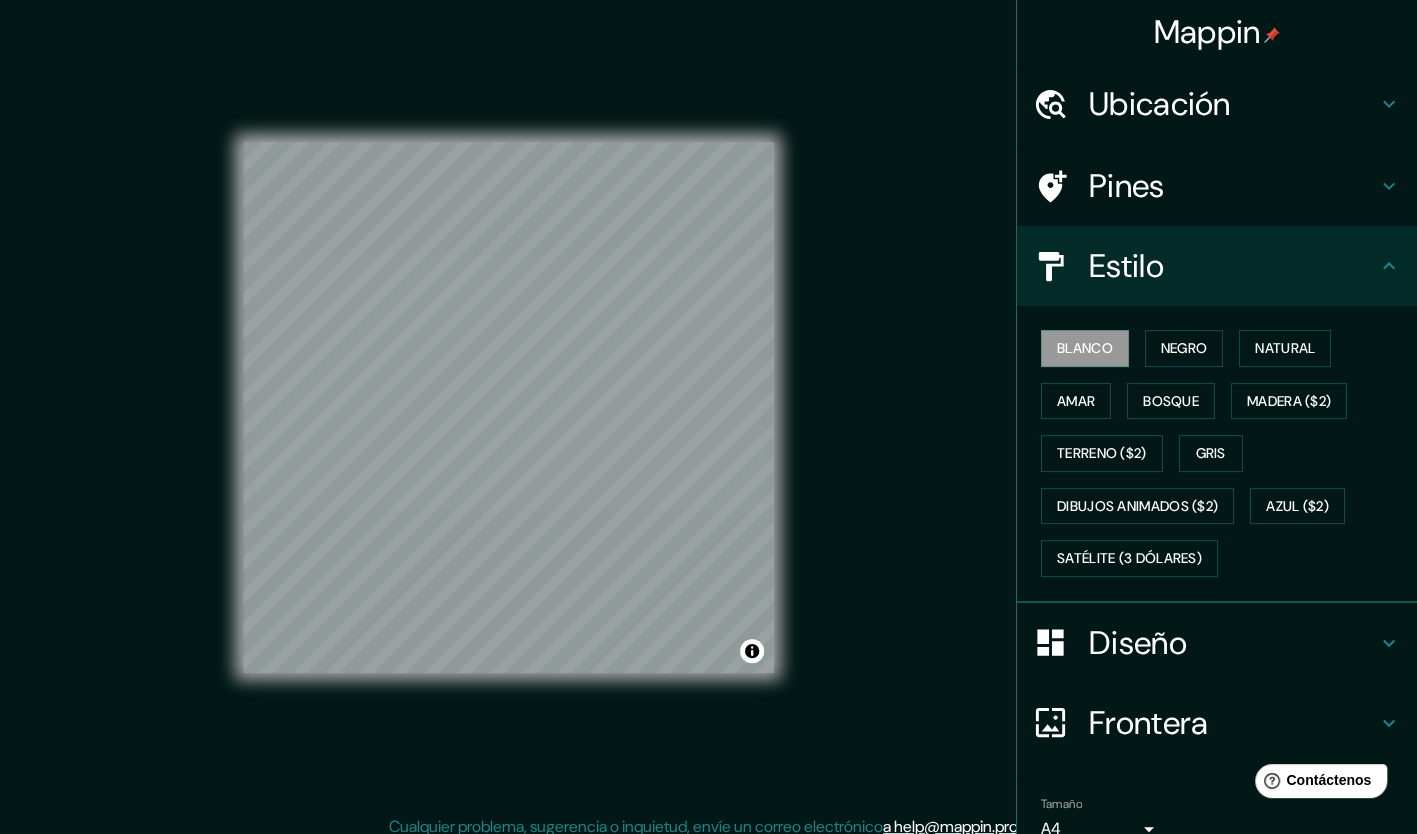 click on "Pines" at bounding box center (1233, 104) 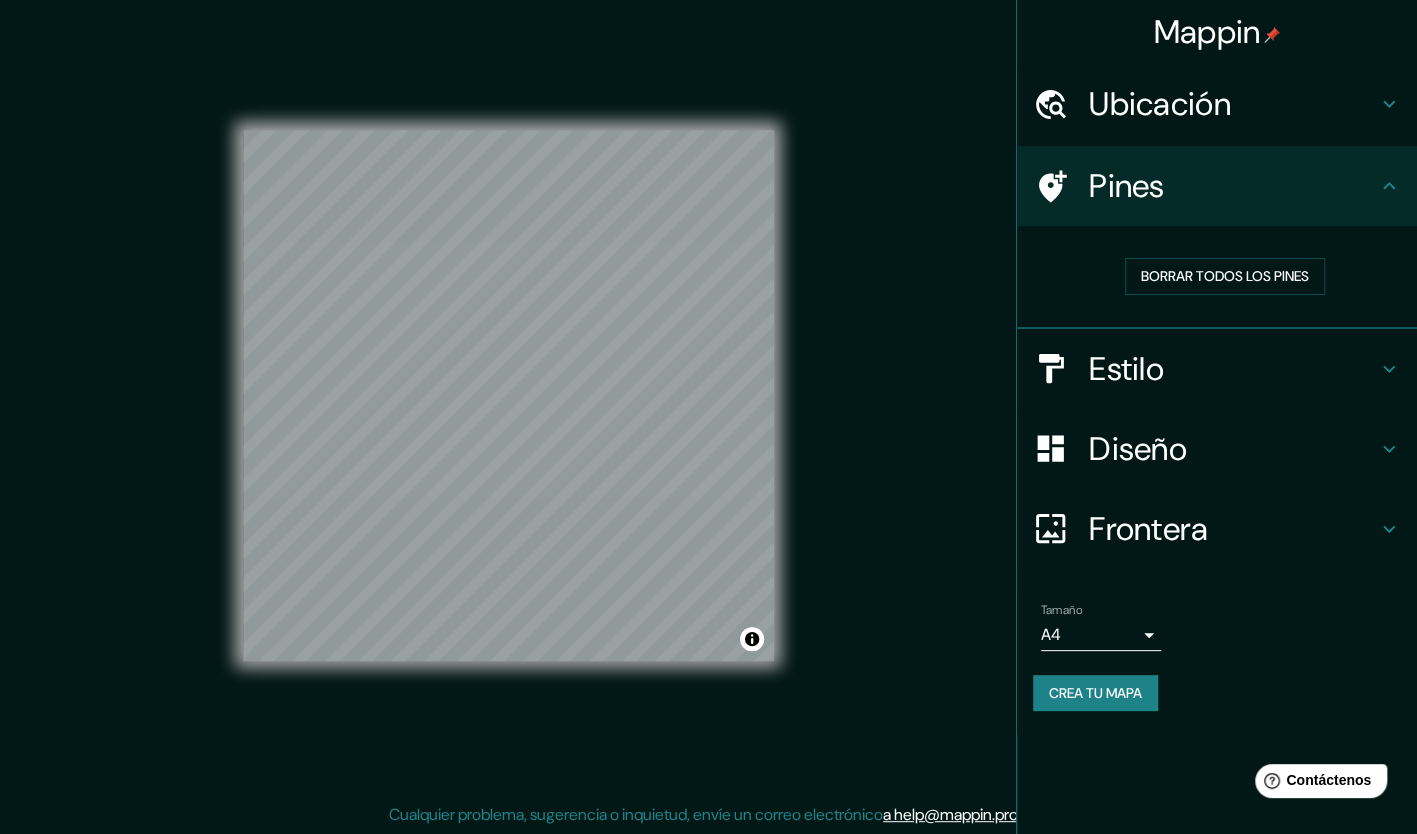 scroll, scrollTop: 0, scrollLeft: 0, axis: both 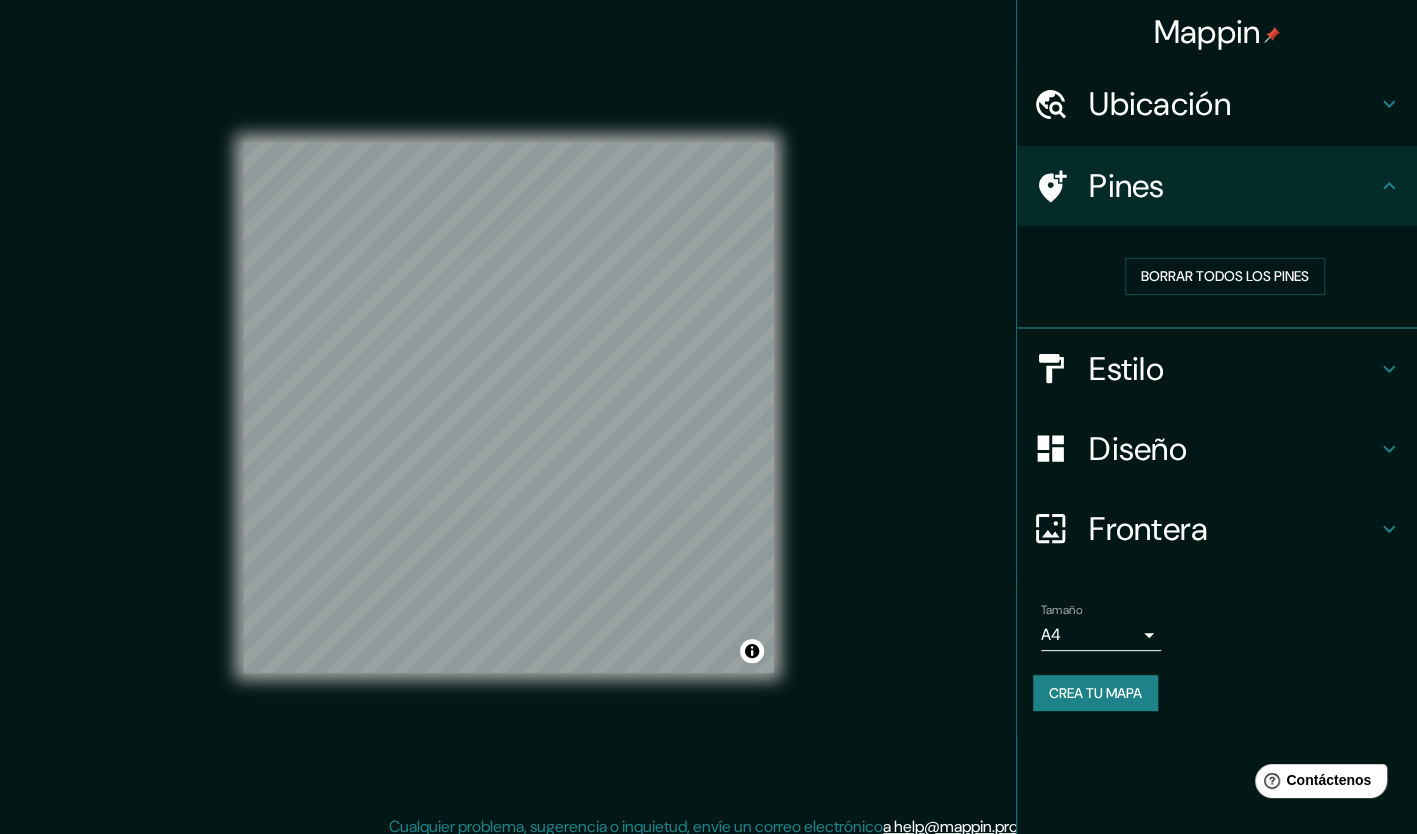 click on "Ubicación" at bounding box center [1233, 104] 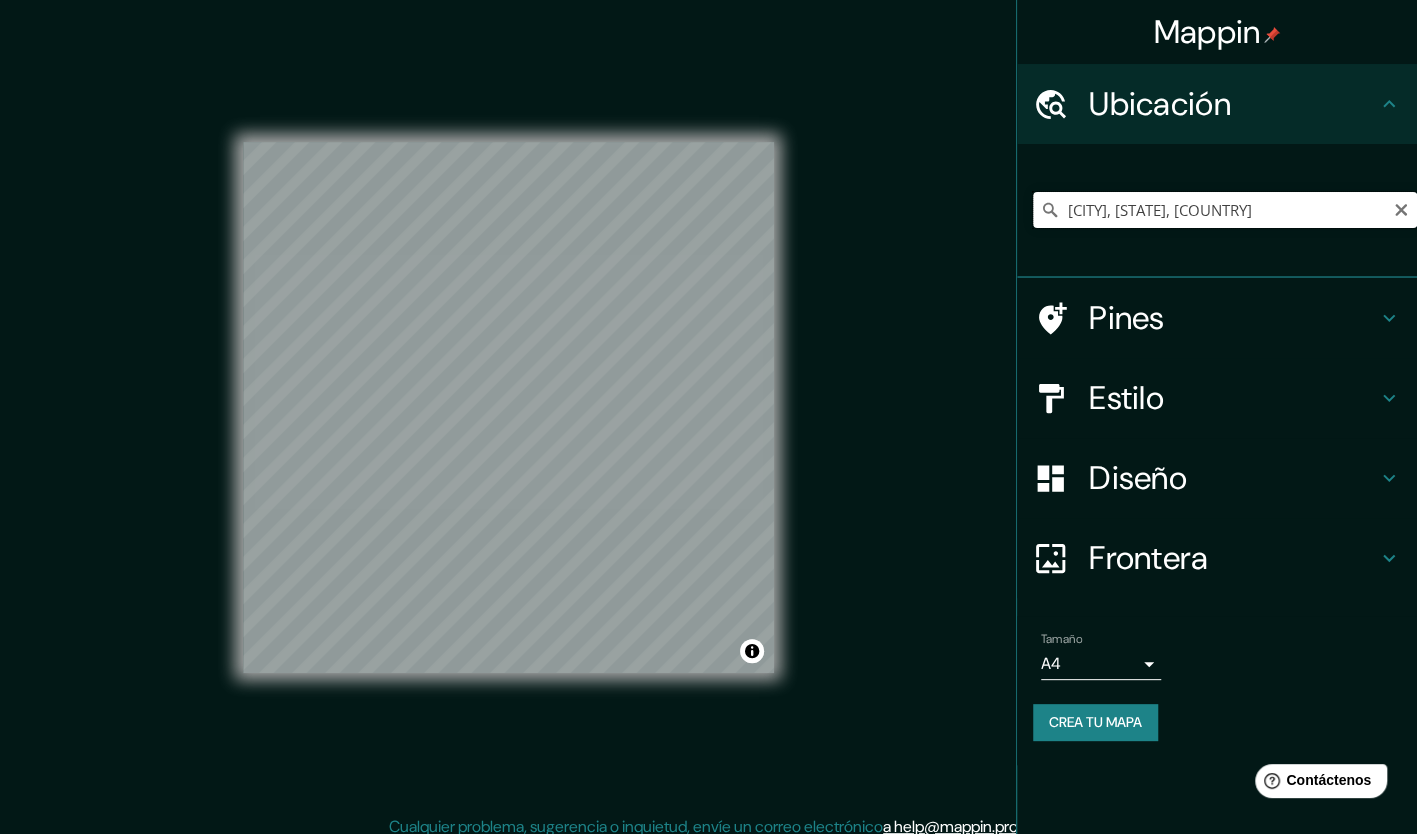 drag, startPoint x: 1354, startPoint y: 206, endPoint x: 1126, endPoint y: 212, distance: 228.07893 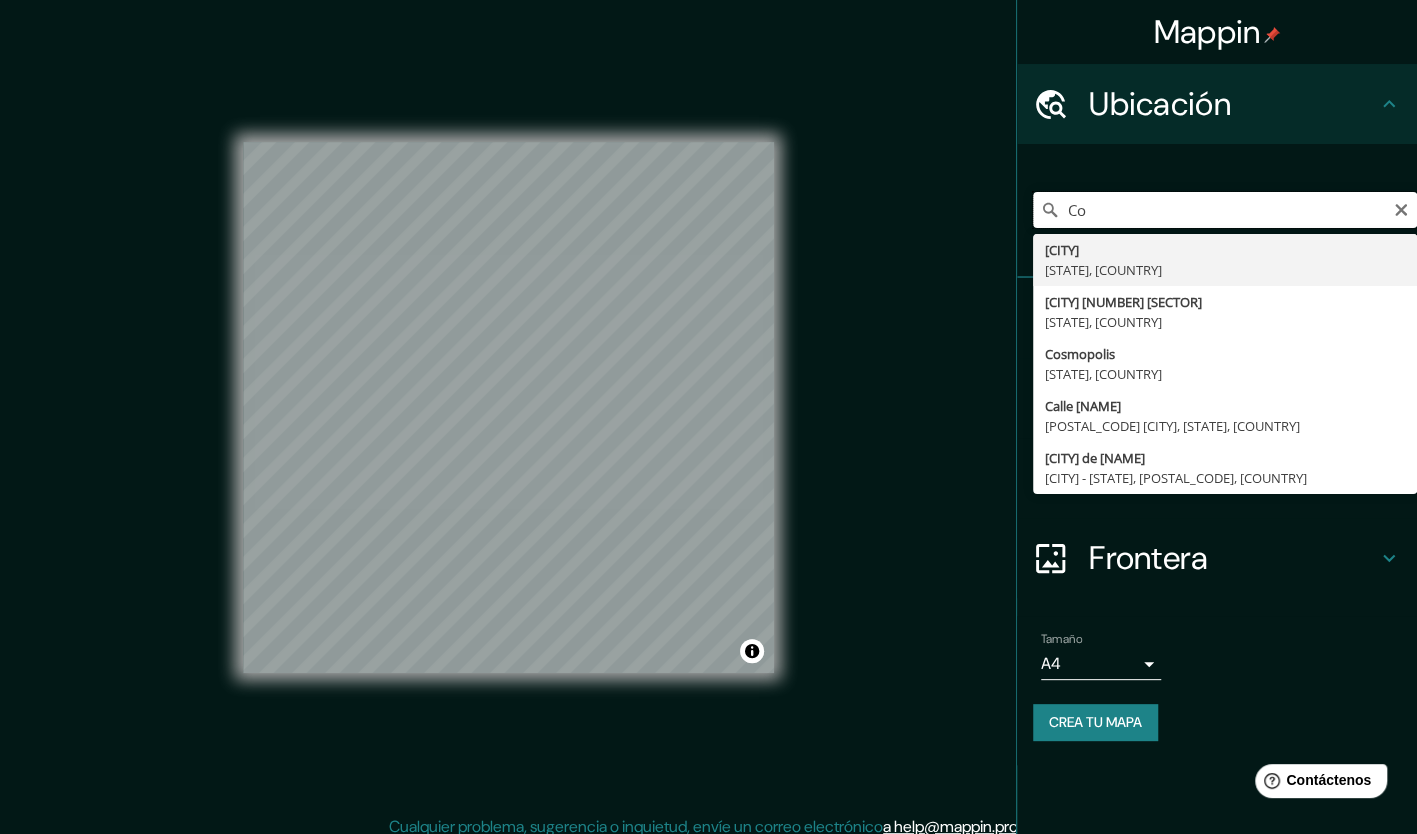 type on "C" 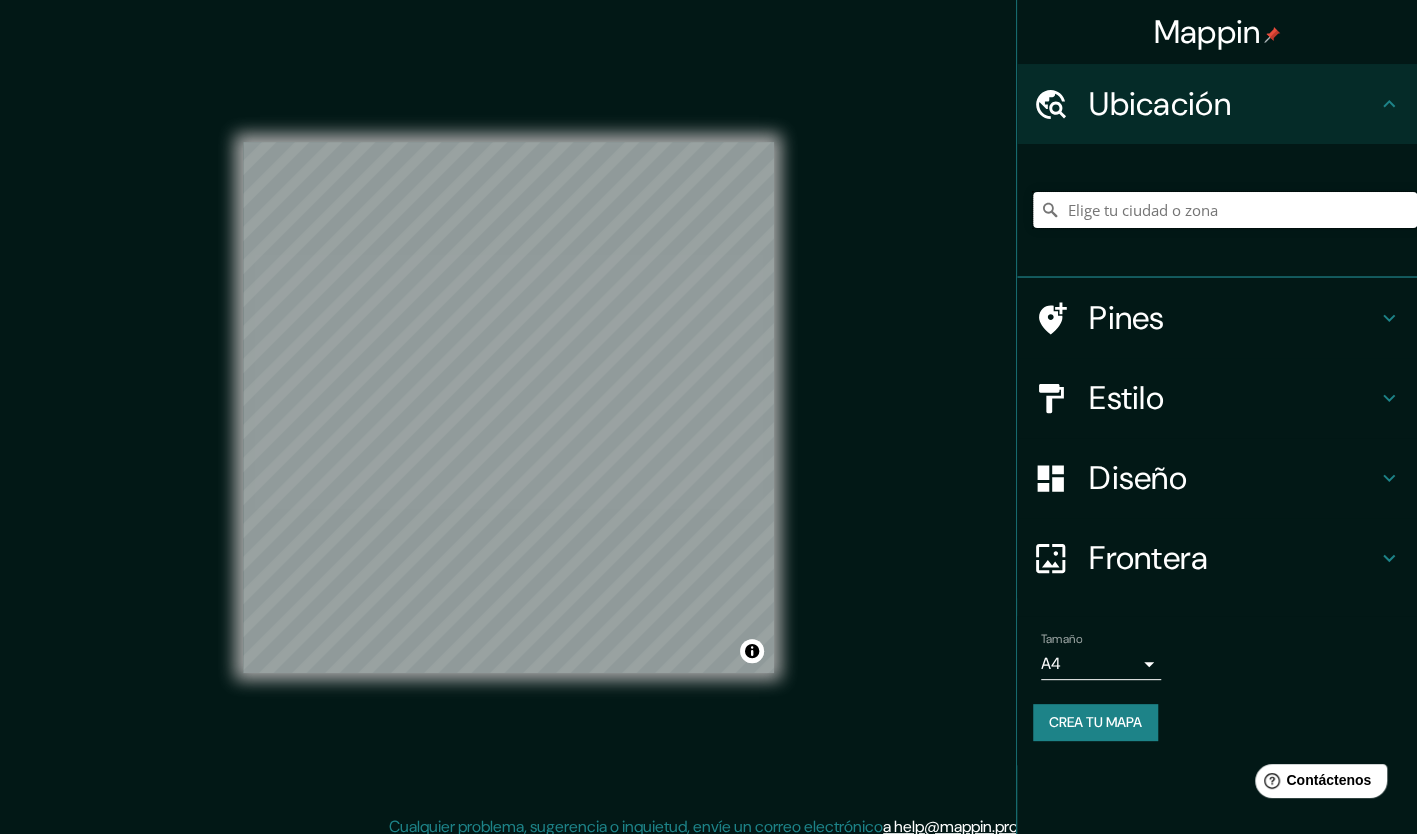 click at bounding box center (1225, 210) 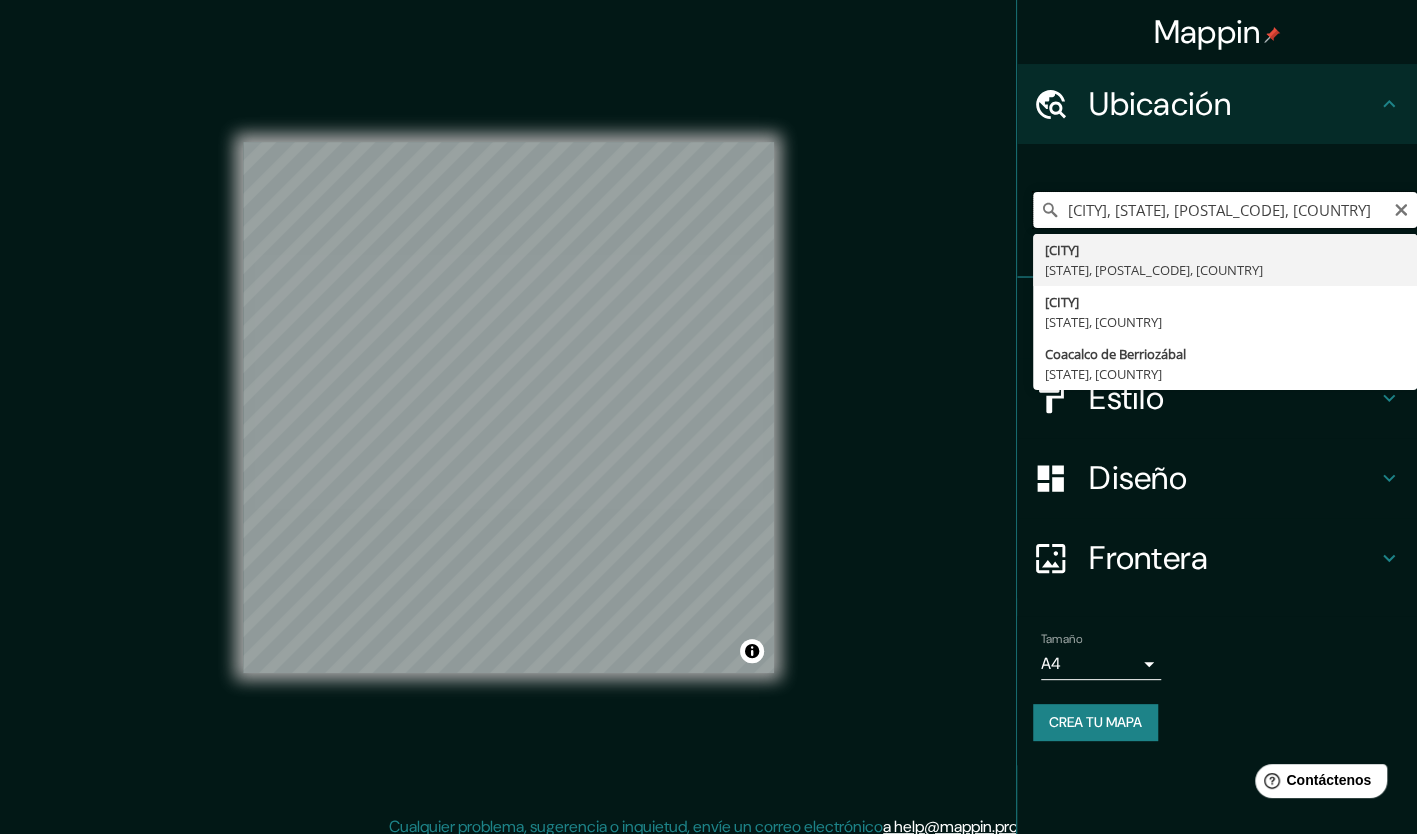 scroll, scrollTop: 0, scrollLeft: 0, axis: both 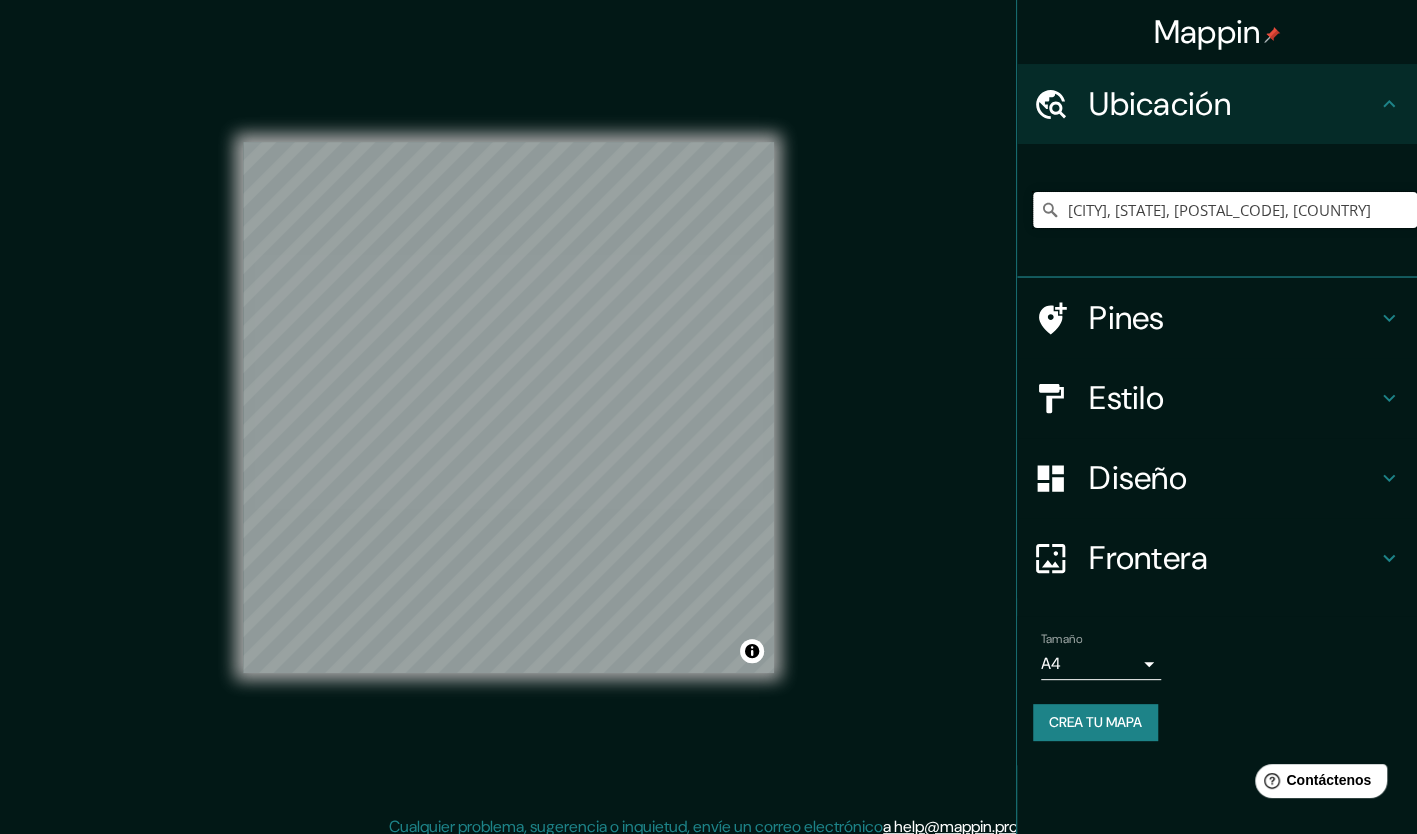 type on "[CITY], [STATE], [POSTAL_CODE], [COUNTRY]" 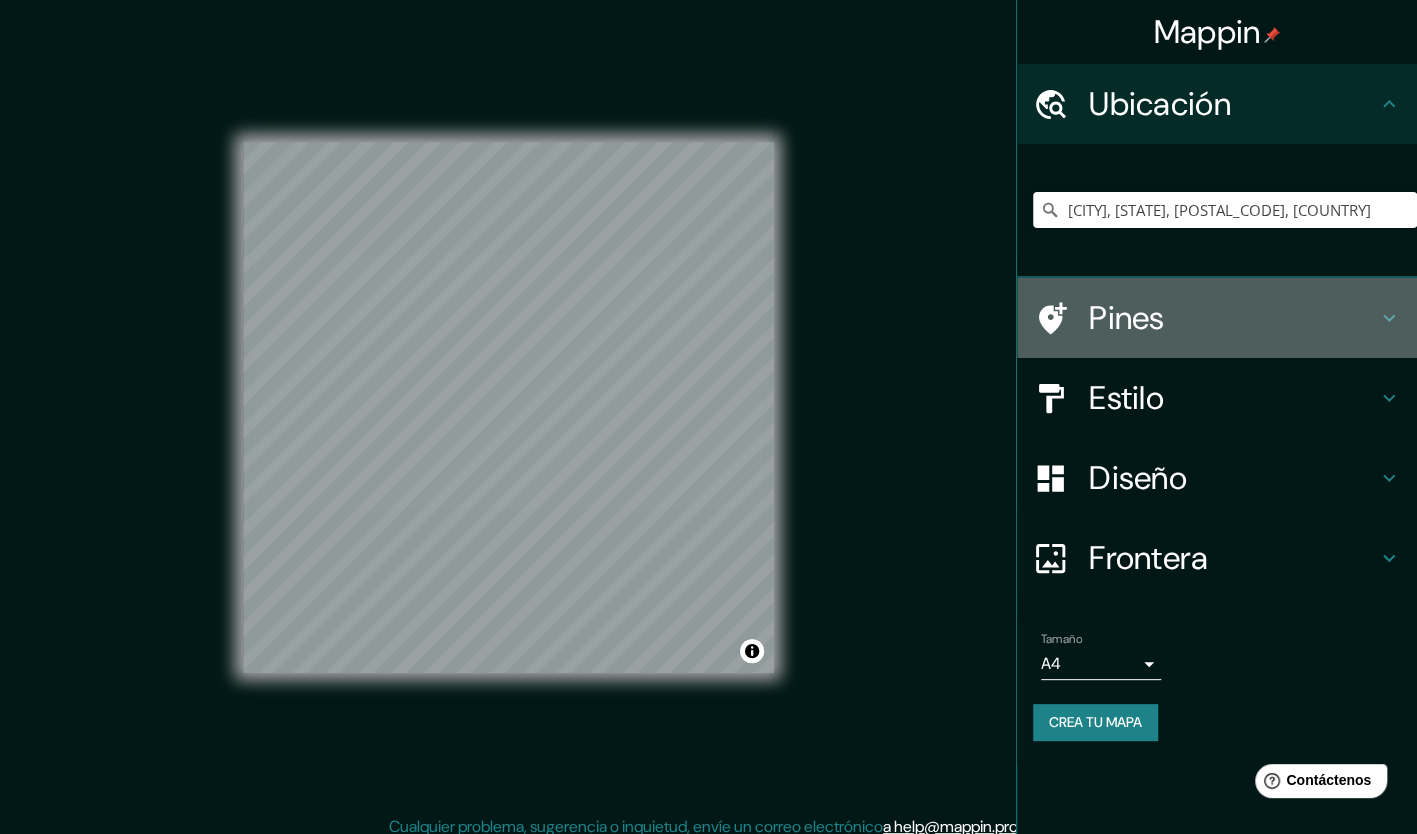 click on "Pines" at bounding box center [1217, 318] 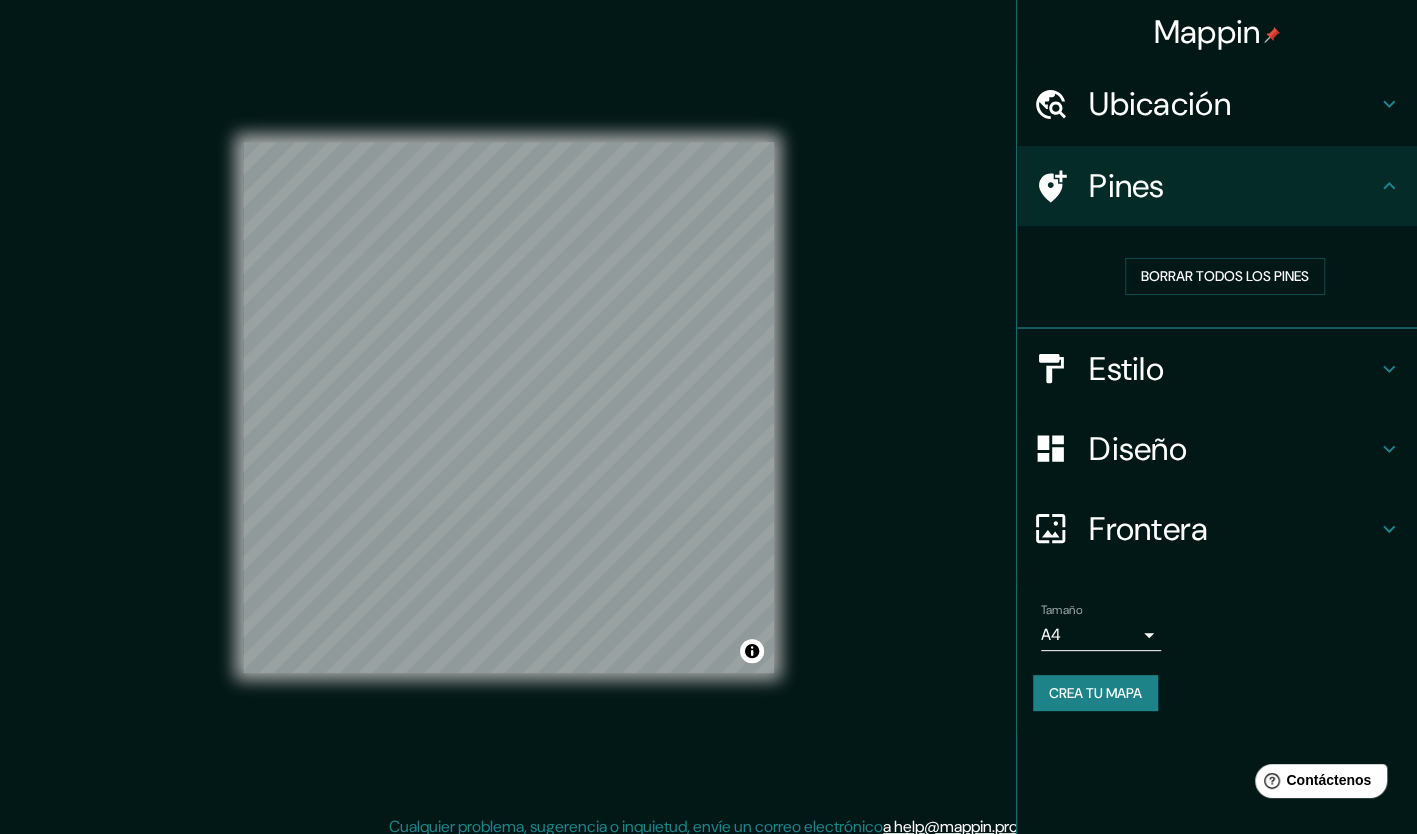 click on "Estilo" at bounding box center (1233, 104) 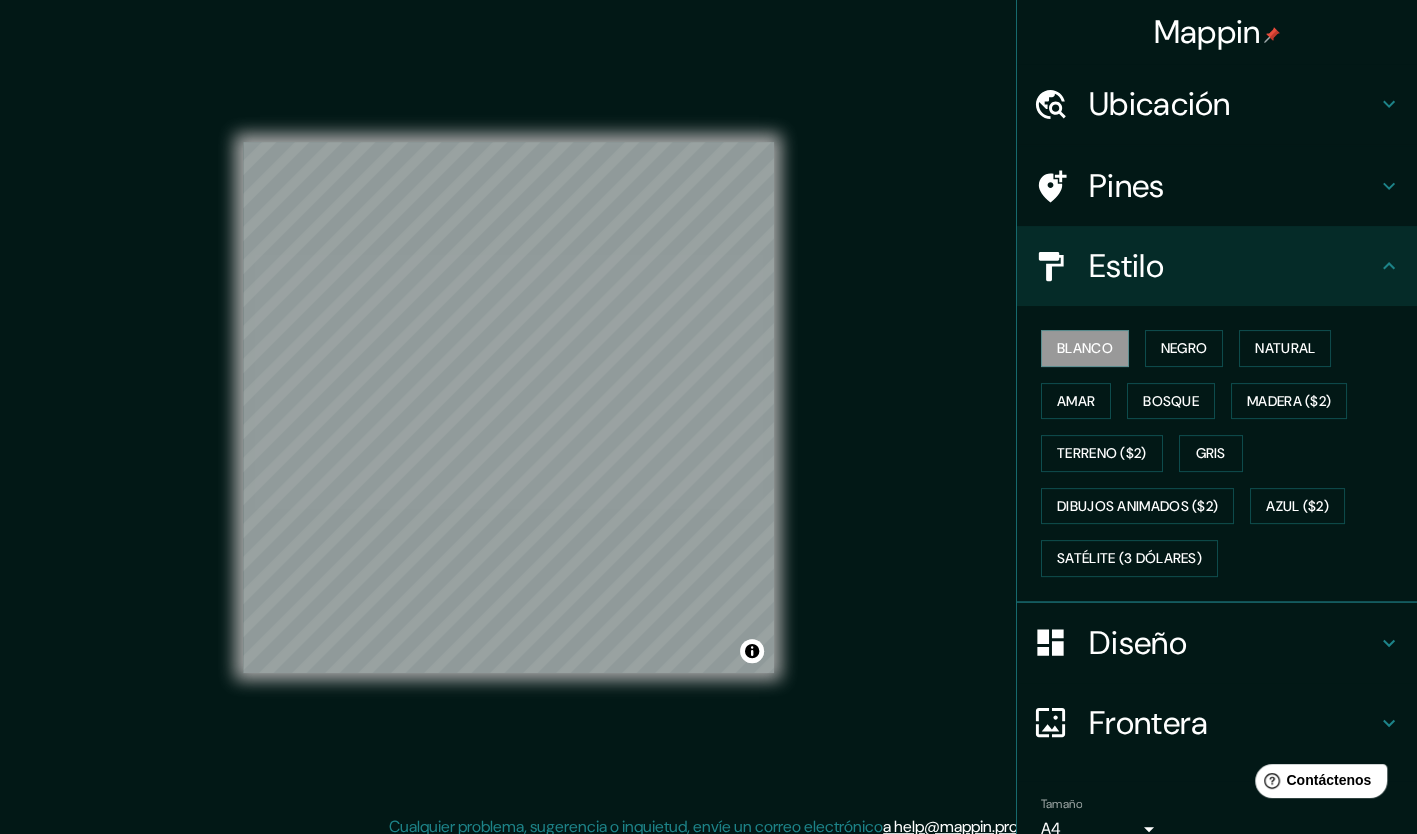 click on "Diseño" at bounding box center [1233, 104] 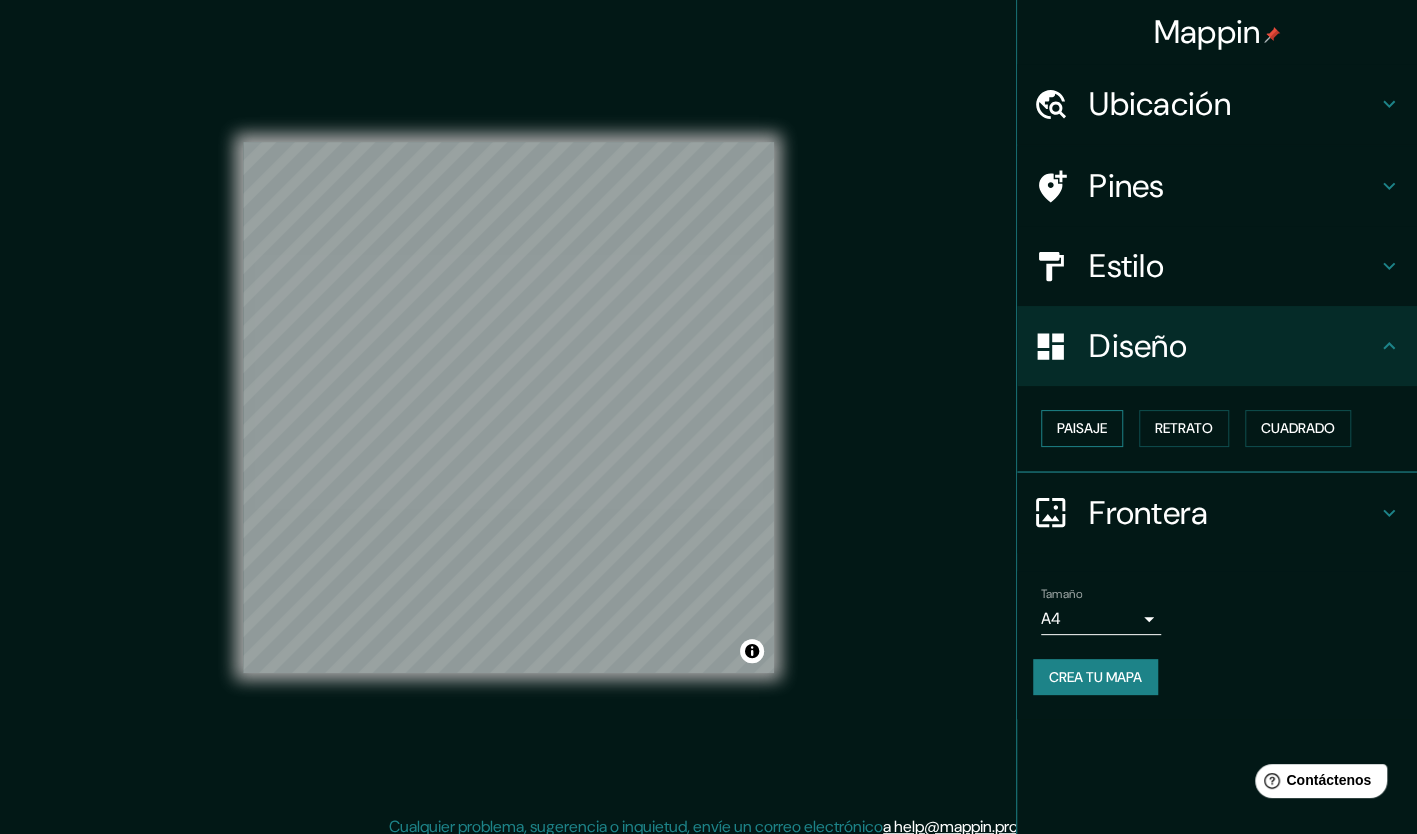 click on "Paisaje" at bounding box center (1082, 428) 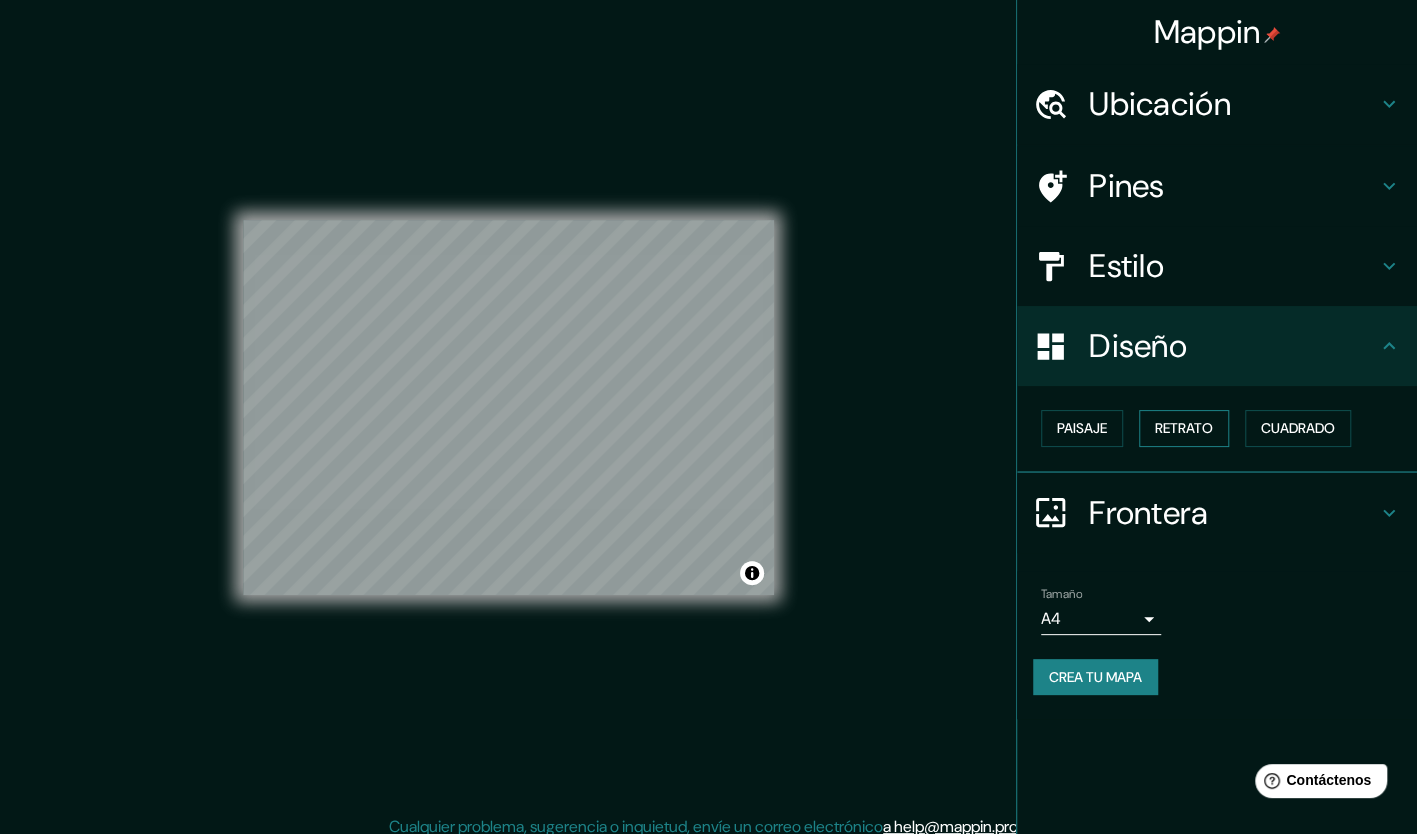 click on "Retrato" at bounding box center (1082, 428) 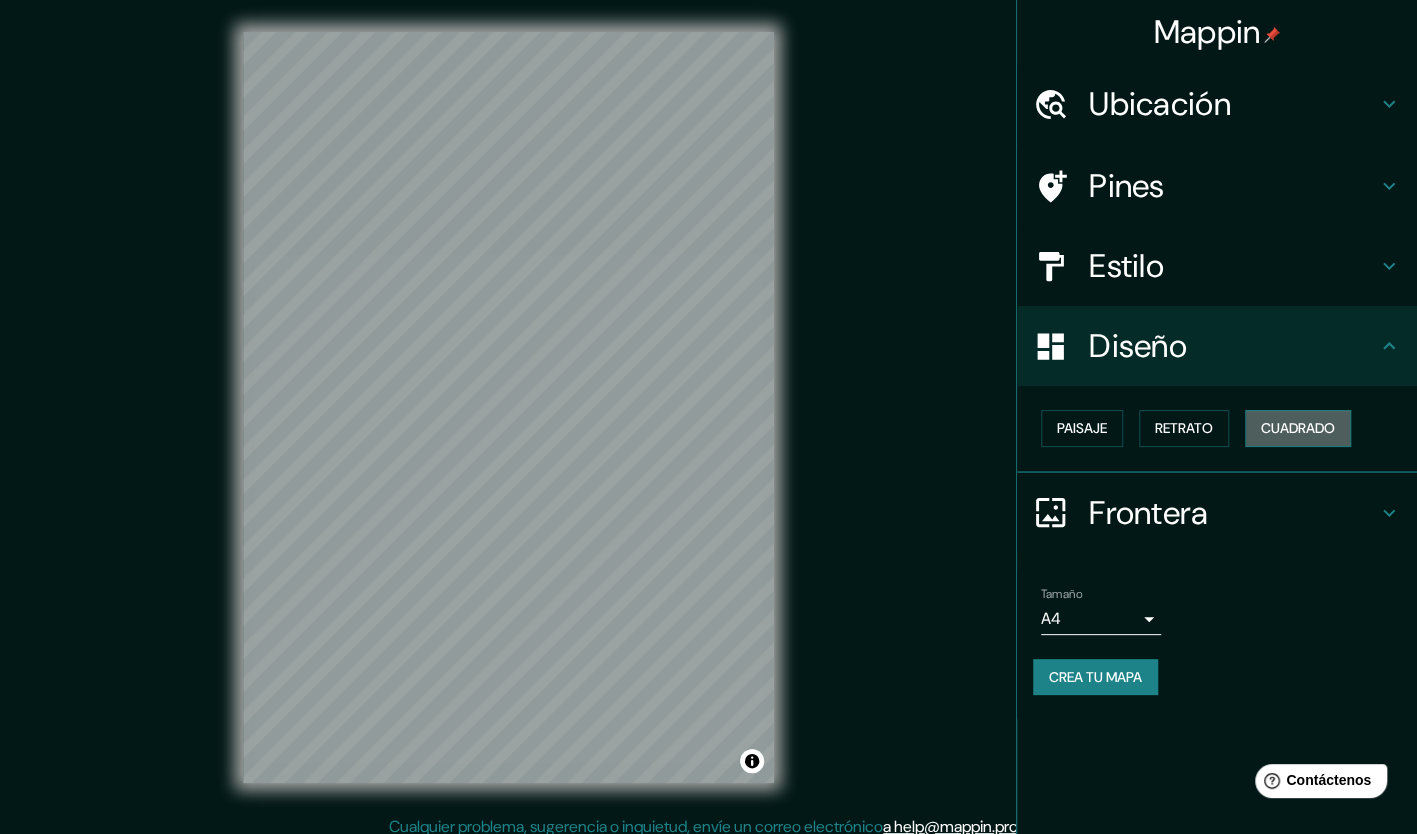 click on "Cuadrado" at bounding box center (1082, 428) 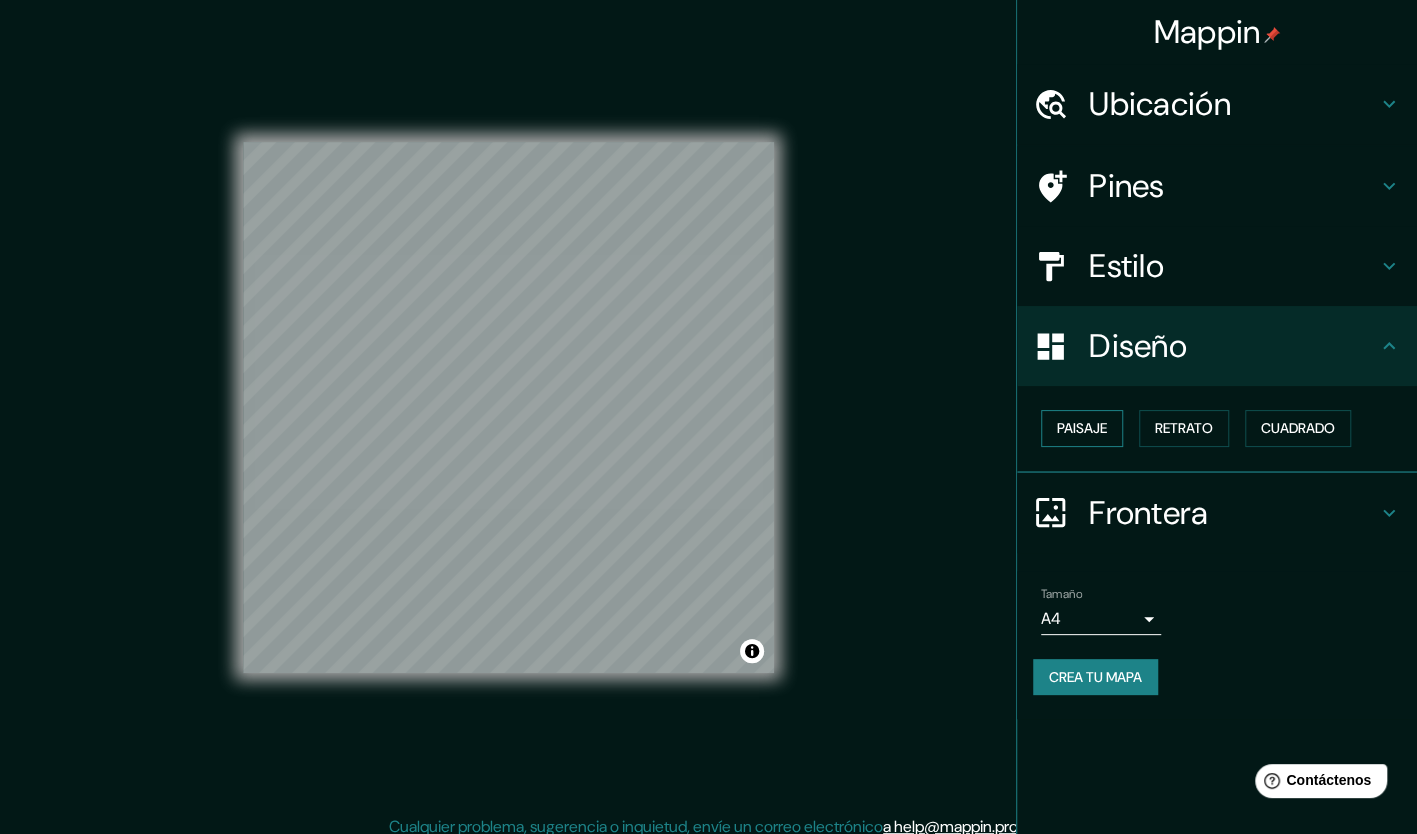 click on "Paisaje" at bounding box center (1082, 428) 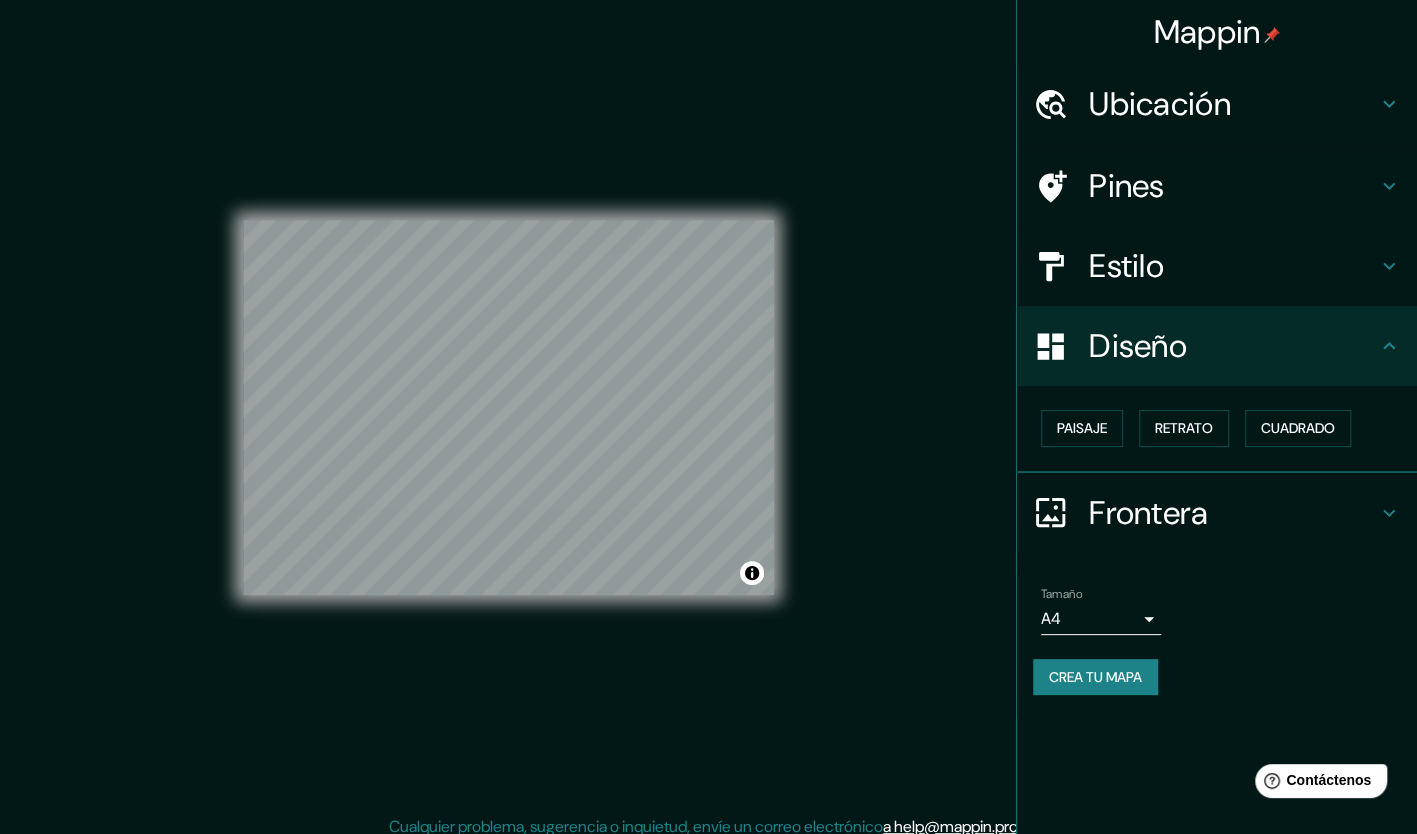 click on "Pines" at bounding box center (1217, 186) 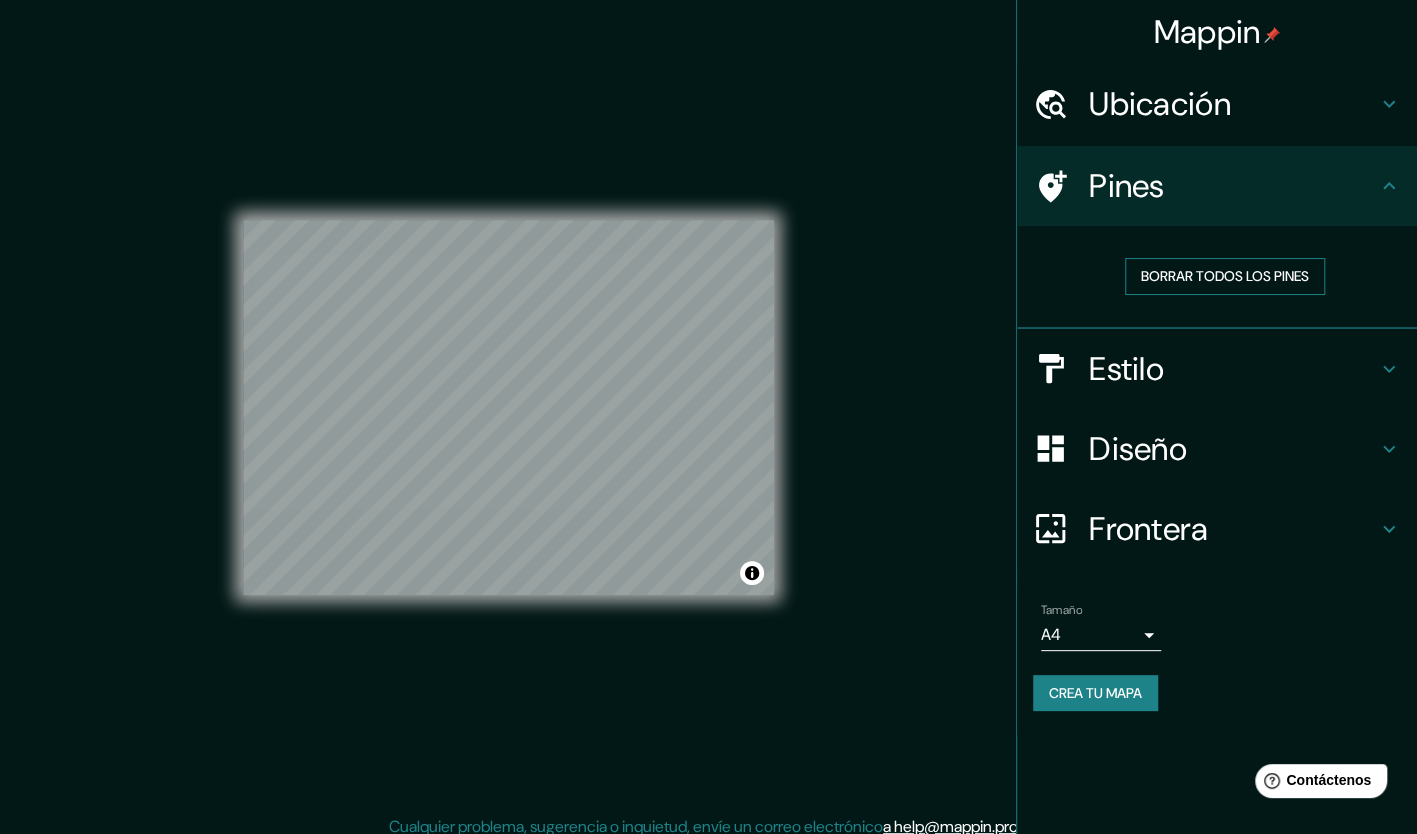 click on "Borrar todos los pines" at bounding box center (1225, 276) 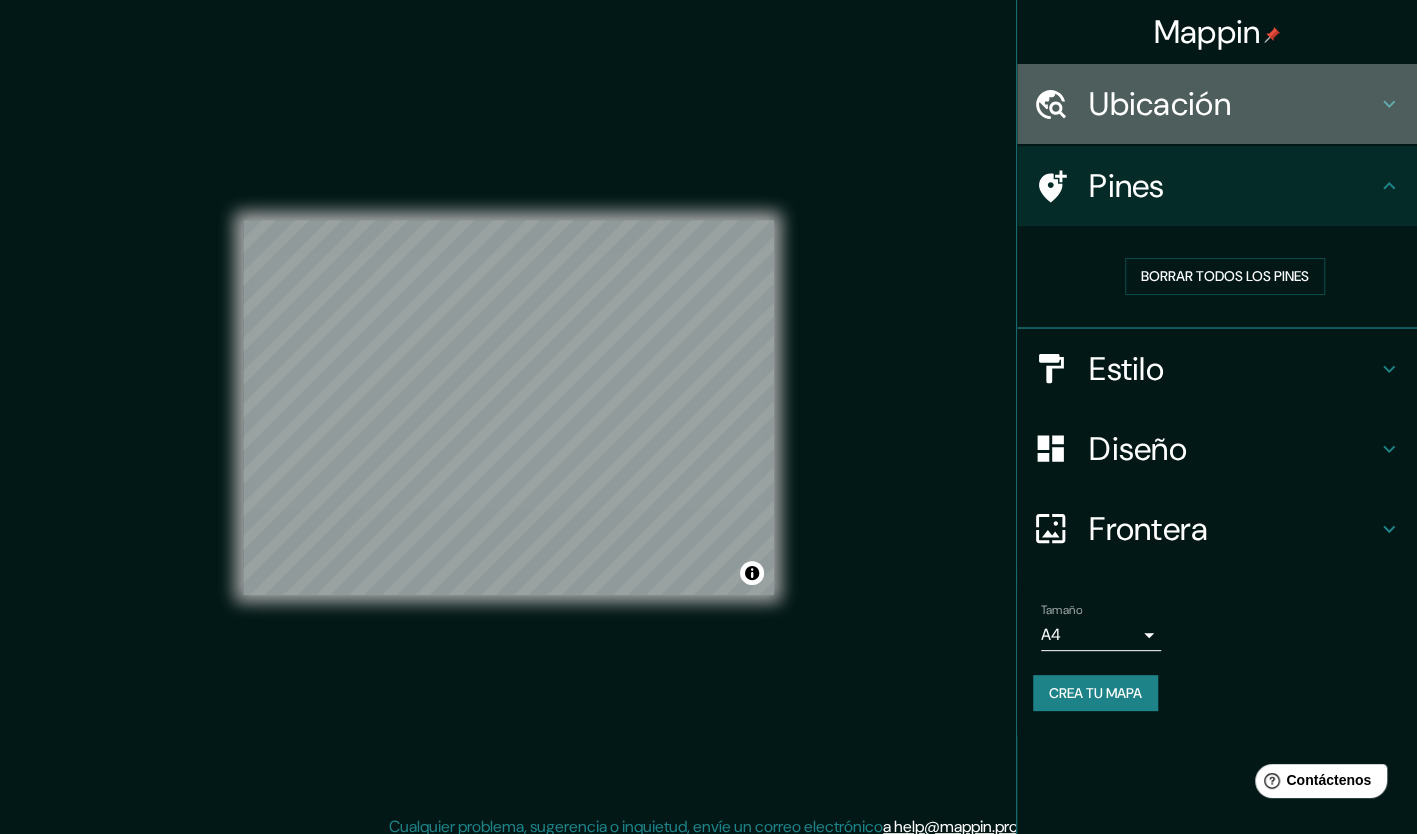 click on "Ubicación" at bounding box center (1233, 104) 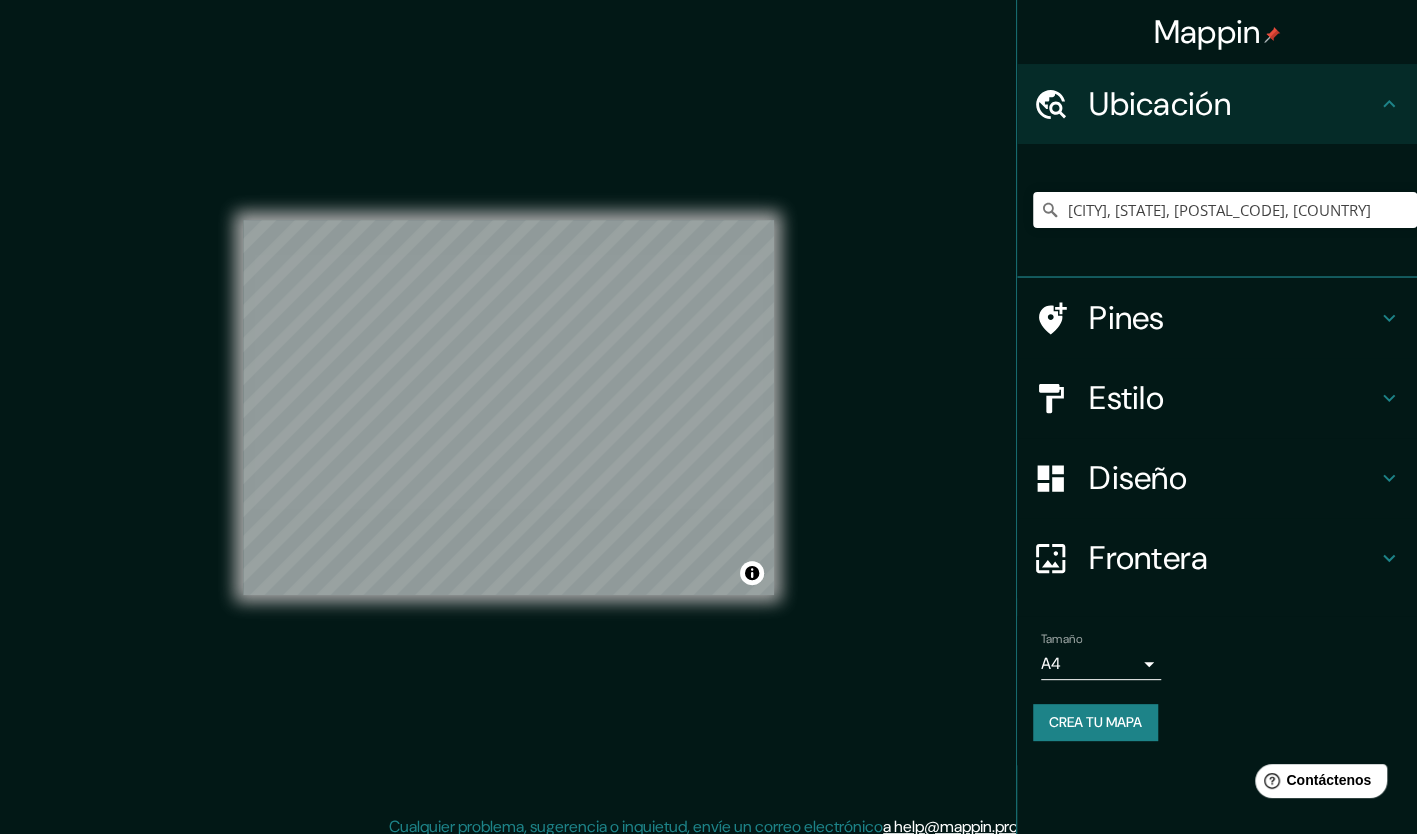 click on "Estilo" at bounding box center (1233, 104) 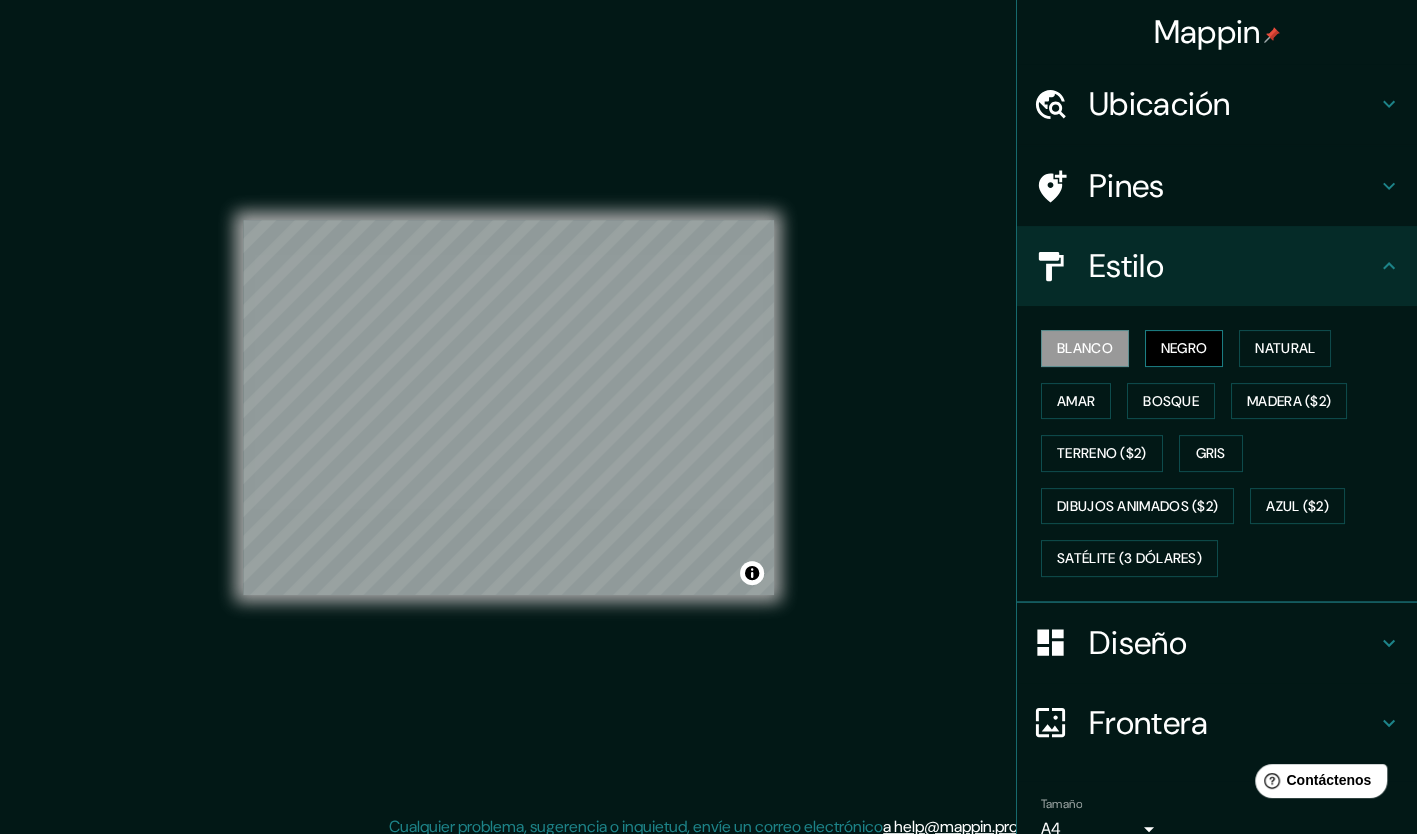 click on "Negro" at bounding box center (1184, 348) 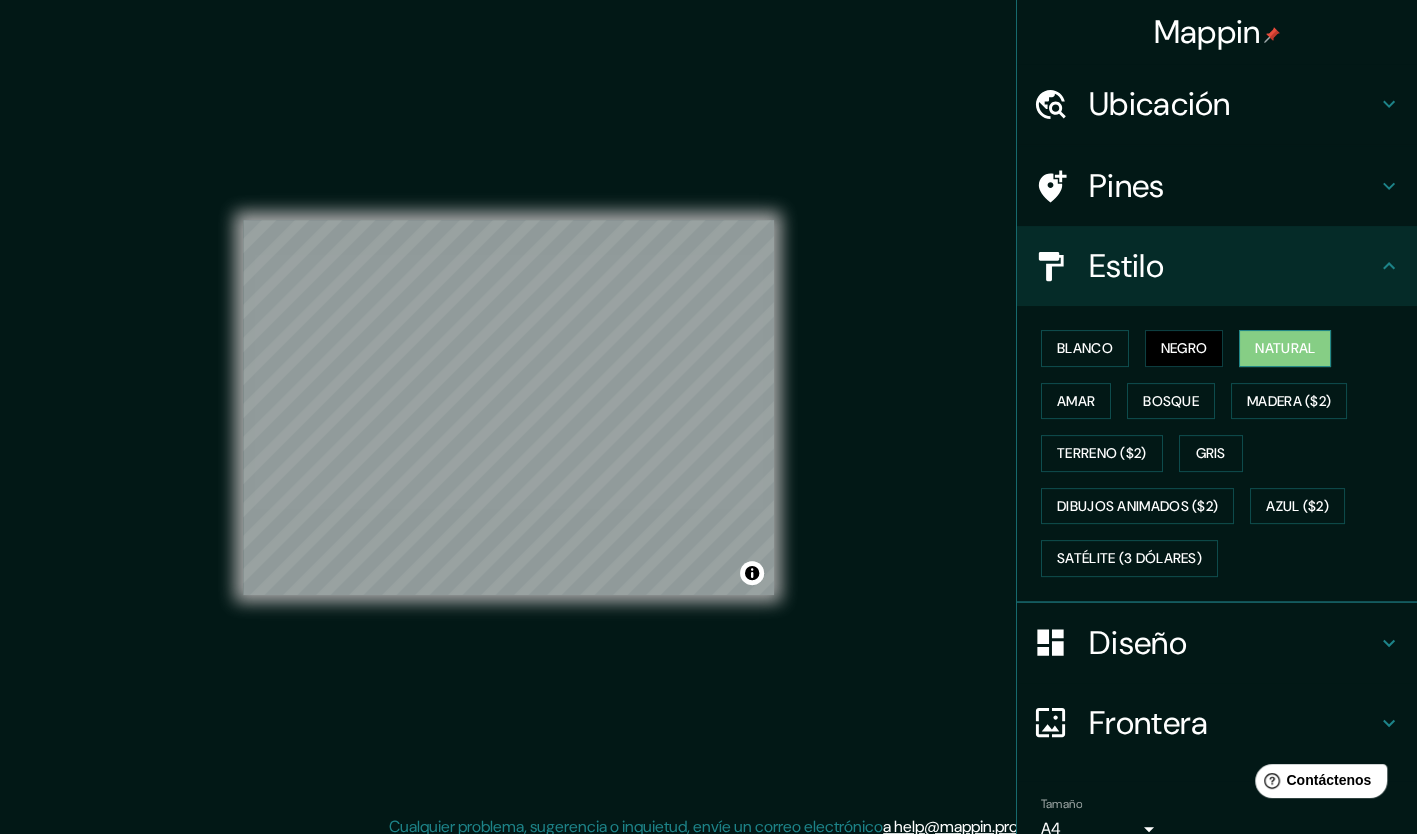 click on "Natural" at bounding box center [1285, 348] 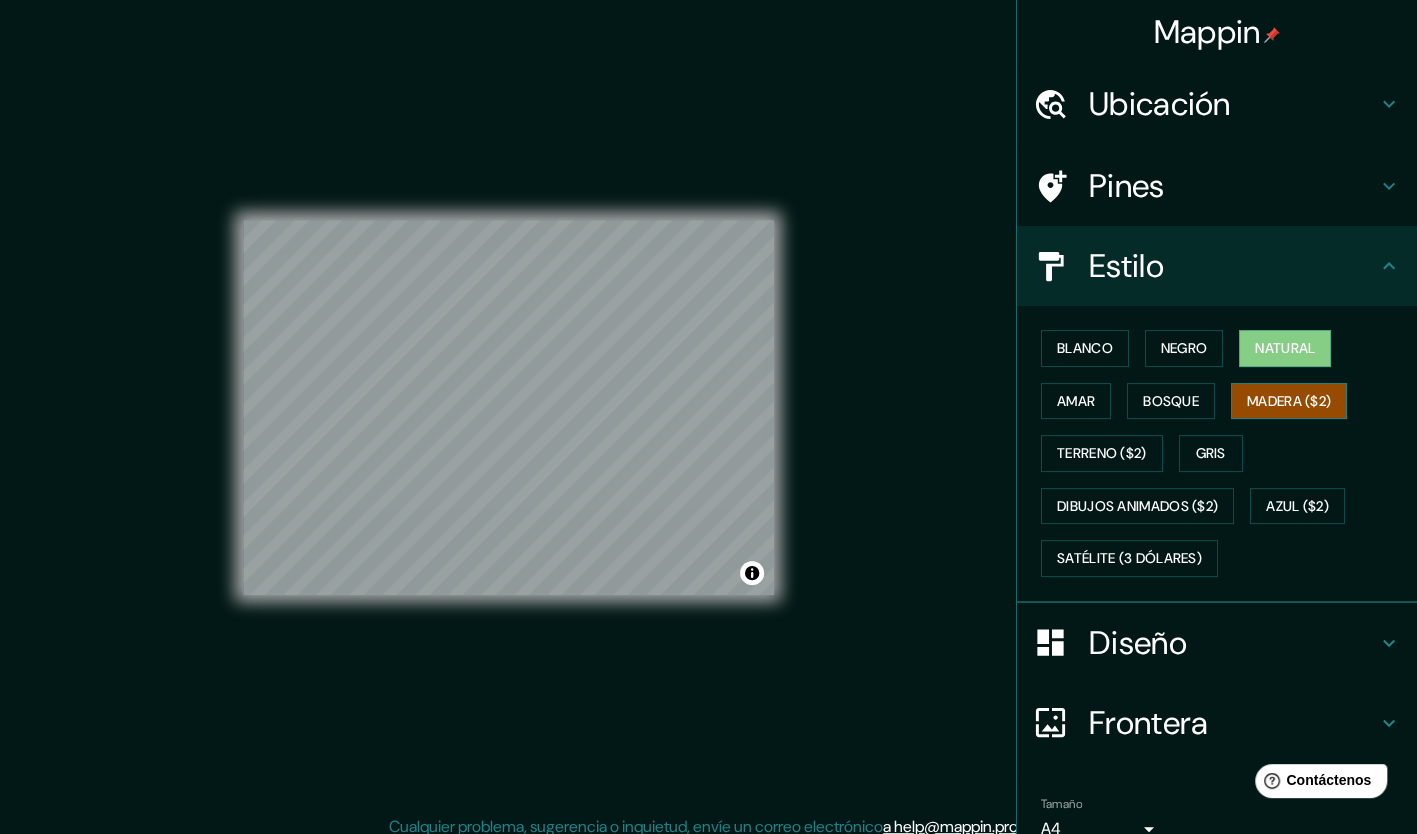 click on "Madera ($2)" at bounding box center (1289, 401) 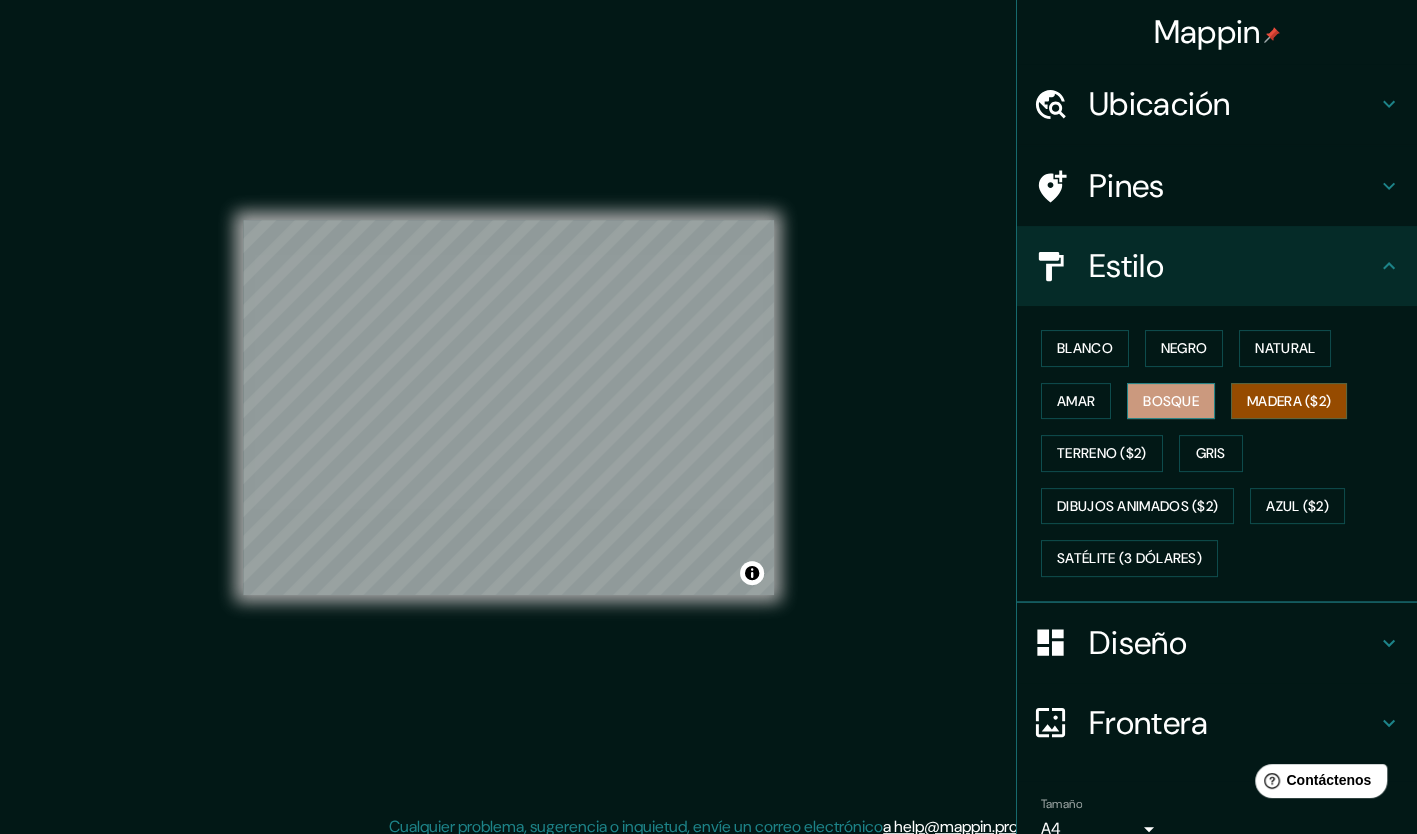 click on "Bosque" at bounding box center (1171, 401) 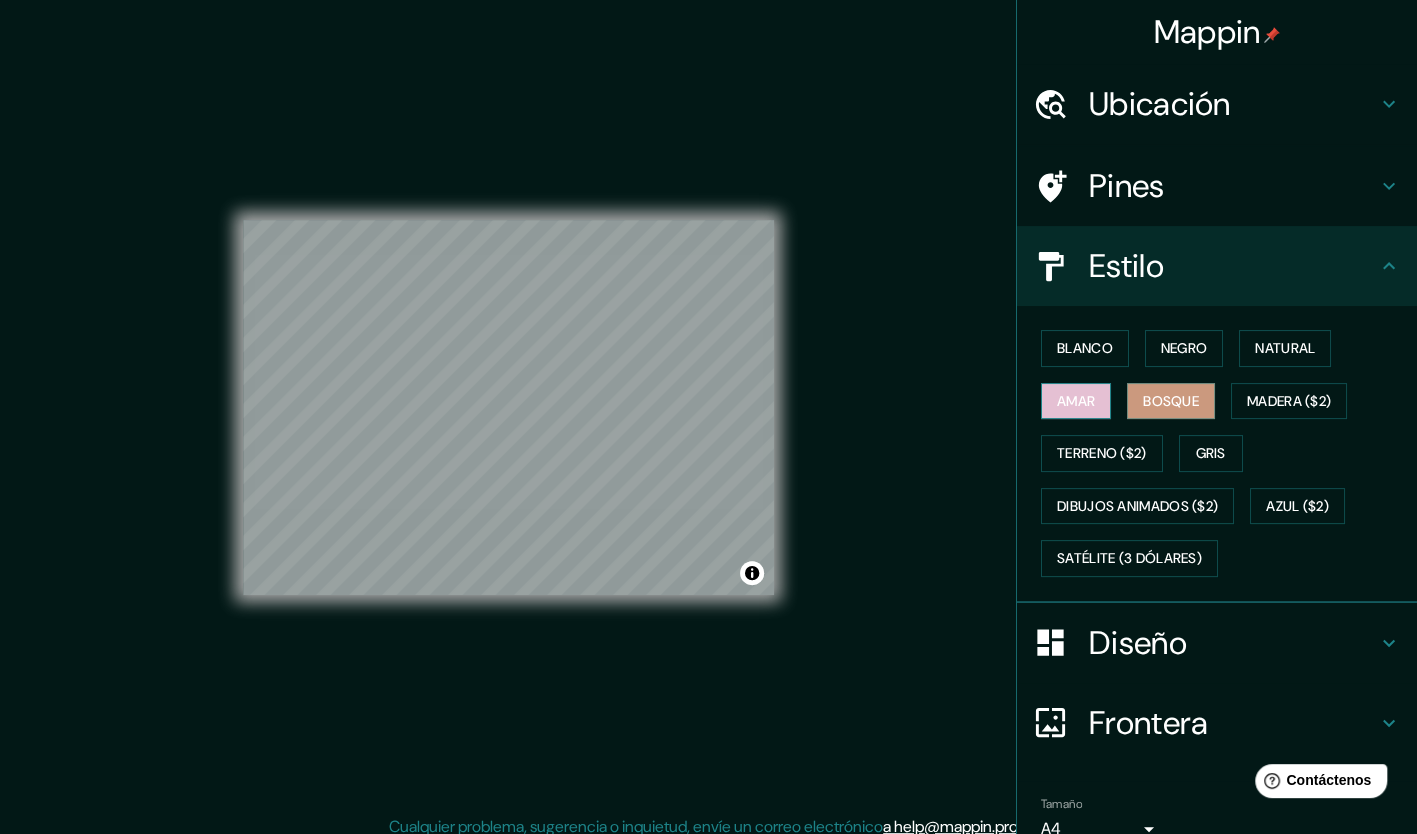 click on "Amar" at bounding box center [1076, 401] 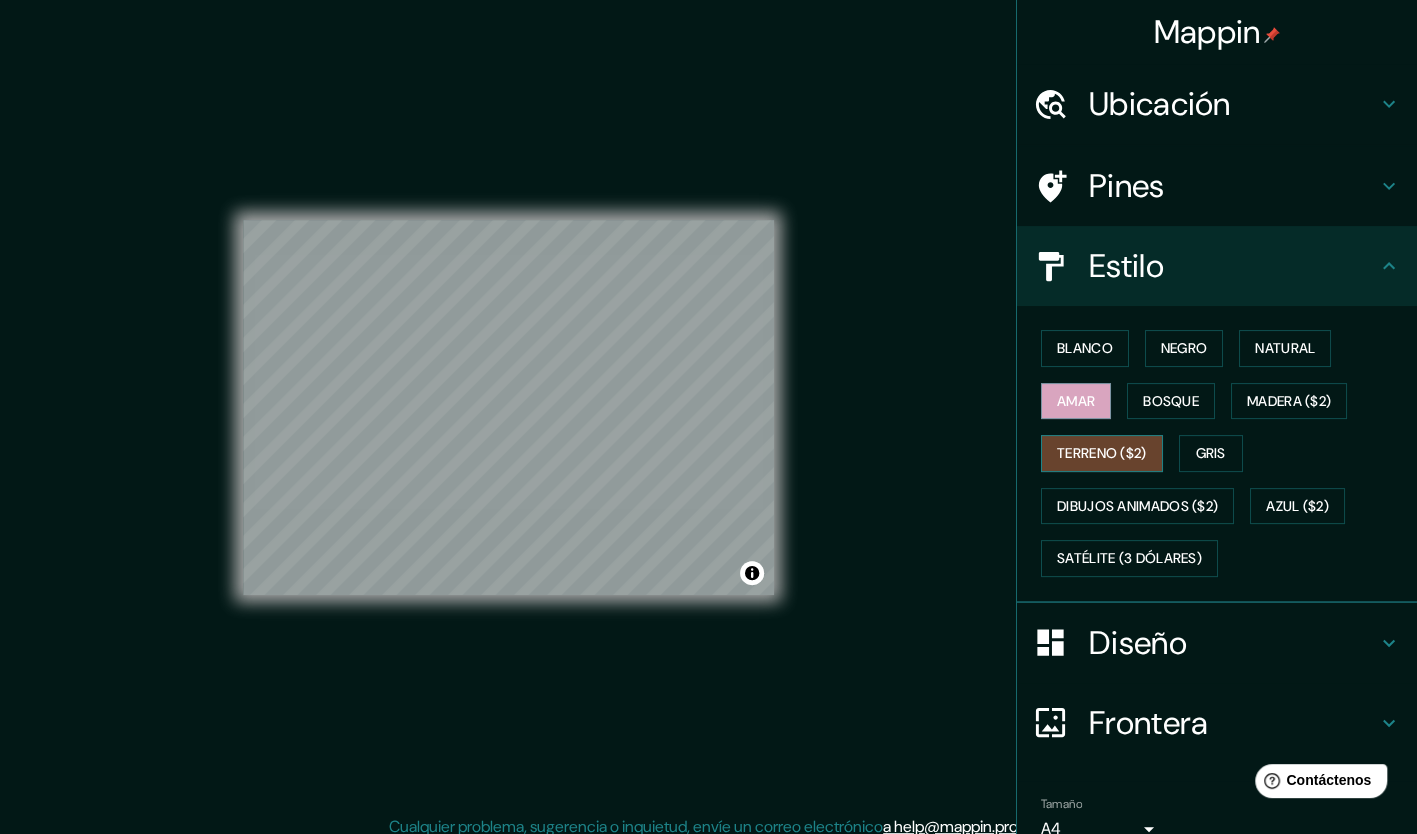 click on "Terreno ($2)" at bounding box center [1102, 453] 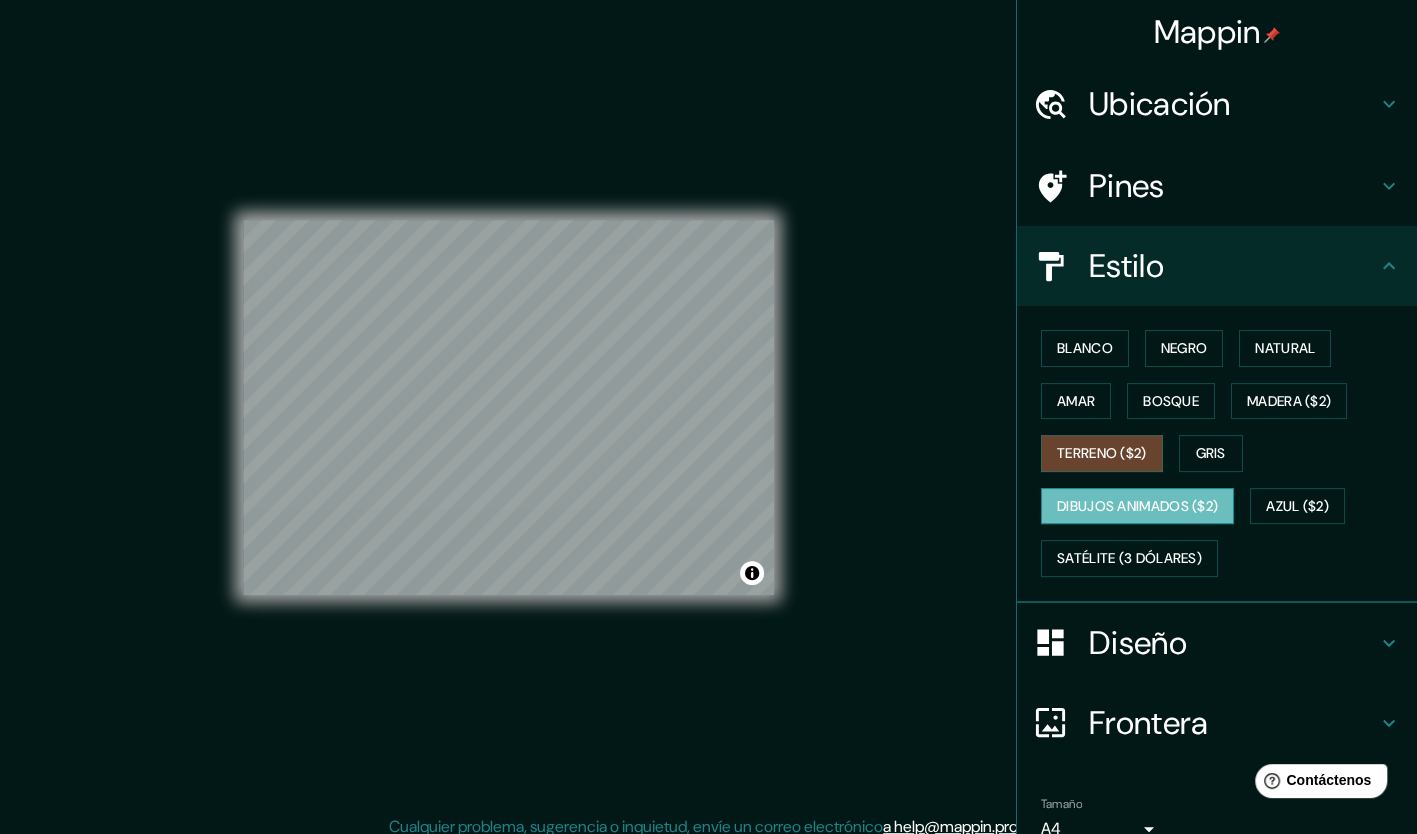 click on "Dibujos animados ($2)" at bounding box center (1137, 506) 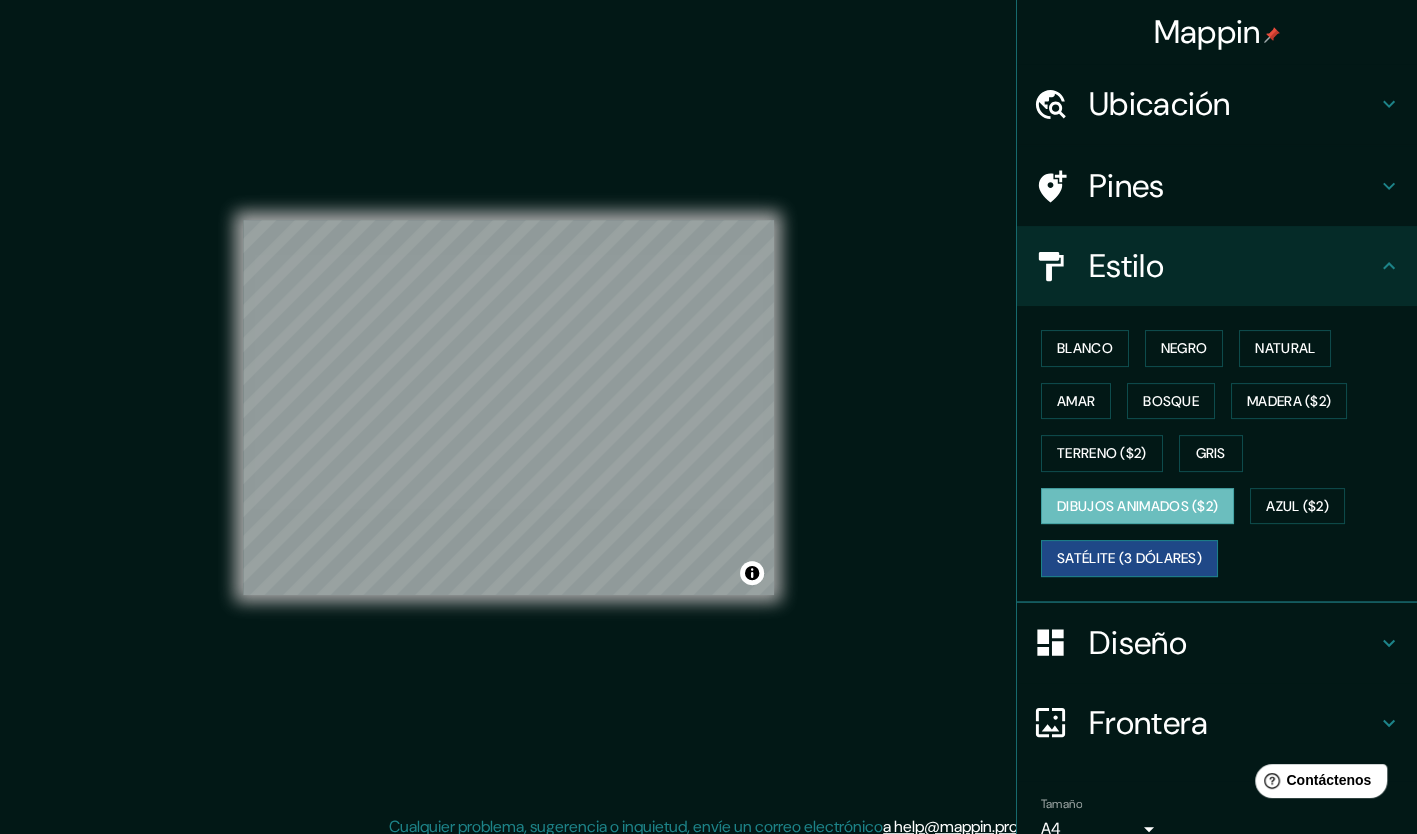click on "Satélite (3 dólares)" at bounding box center (1129, 558) 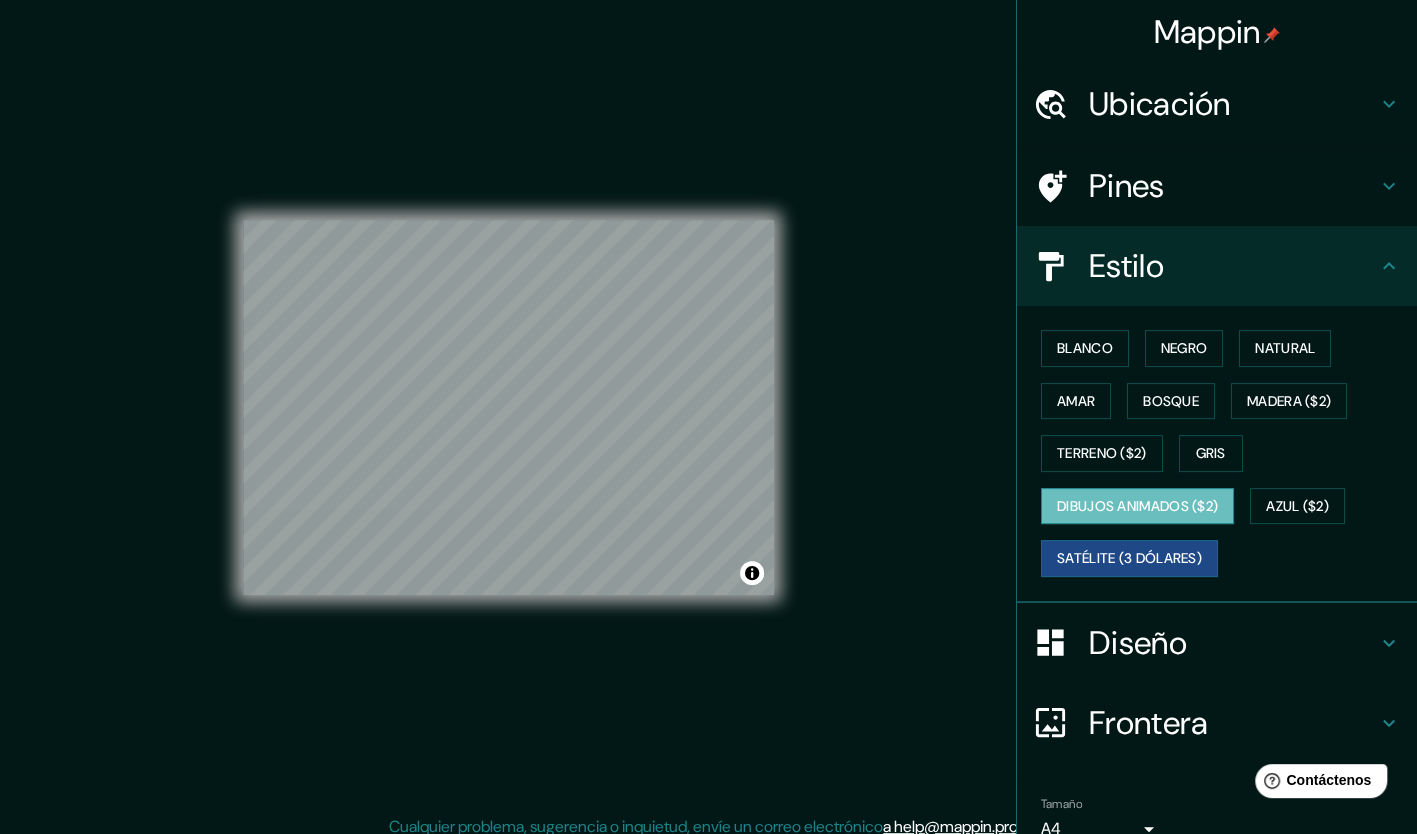 click on "Dibujos animados ($2)" at bounding box center [1137, 506] 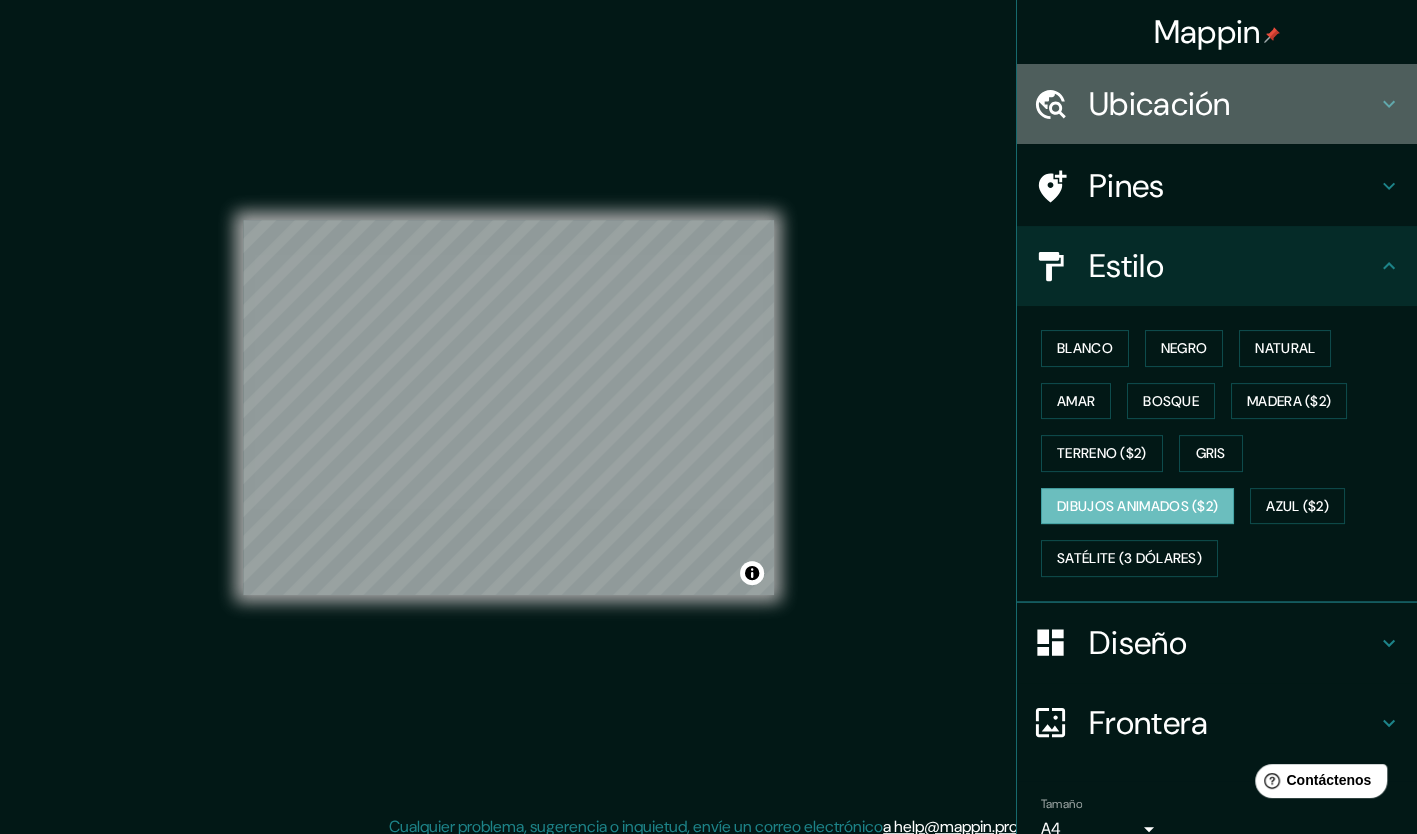 click on "Ubicación" at bounding box center [1233, 104] 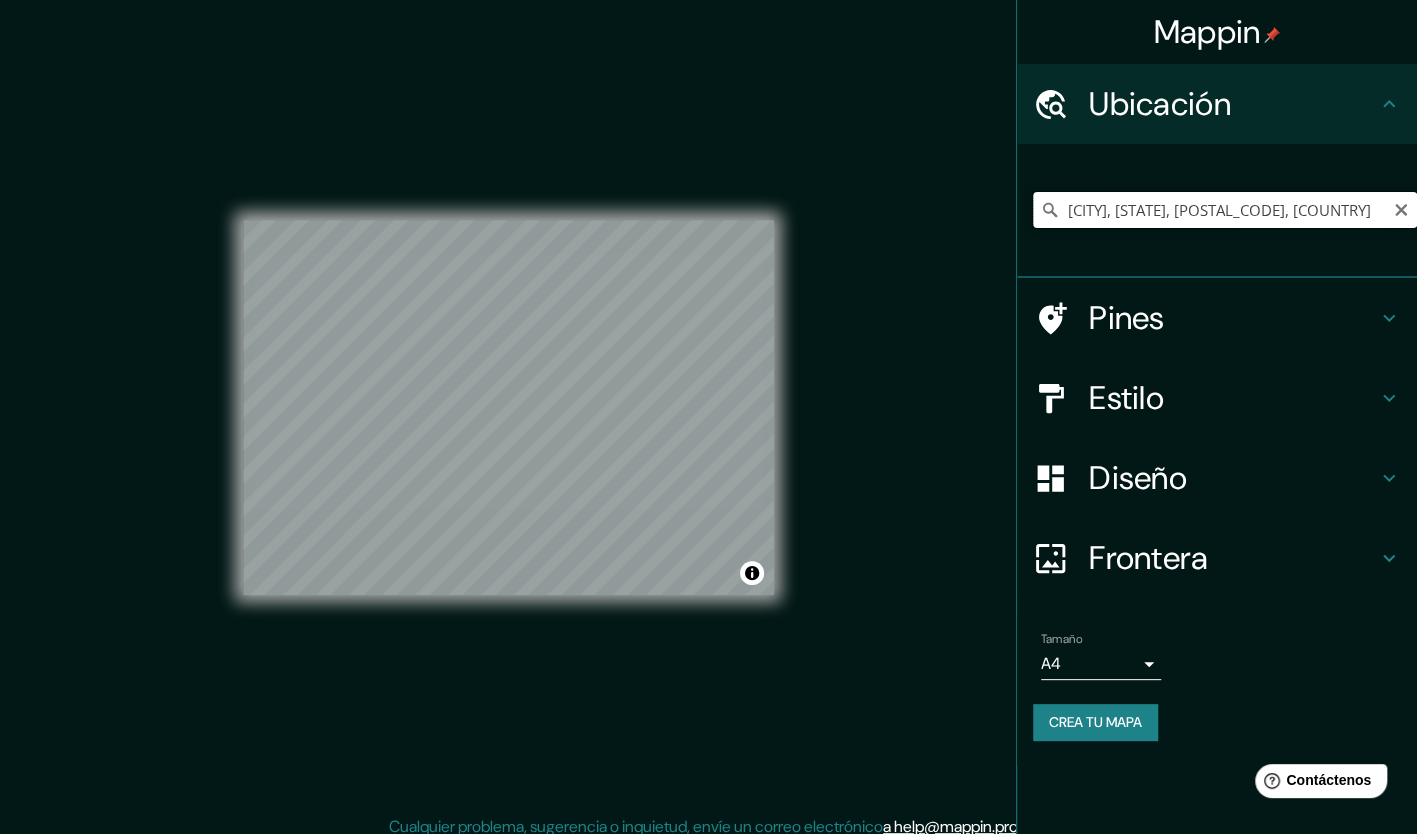 click on "[CITY], [STATE], [POSTAL_CODE], [COUNTRY]" at bounding box center (1225, 210) 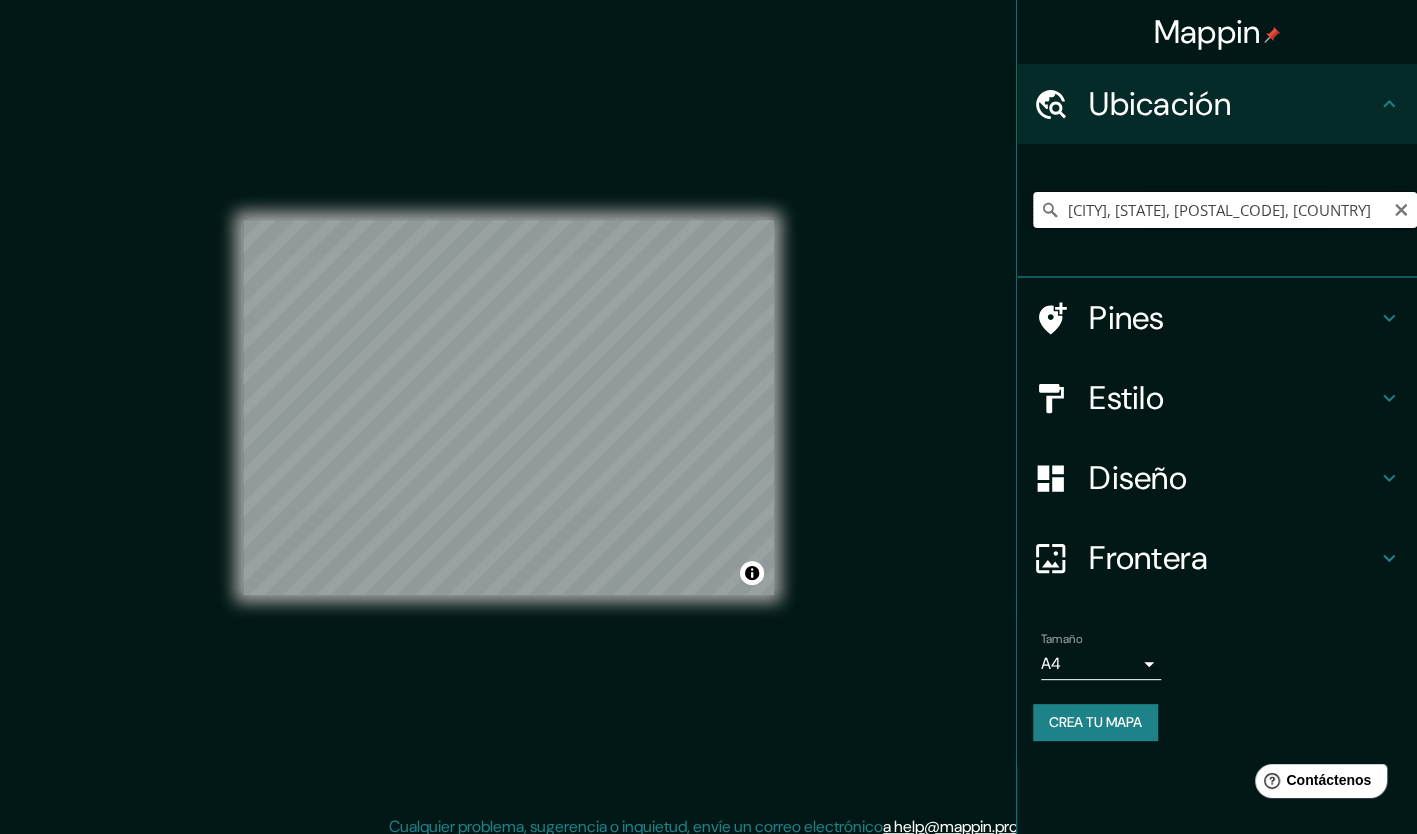 drag, startPoint x: 1385, startPoint y: 203, endPoint x: 1036, endPoint y: 230, distance: 350.04285 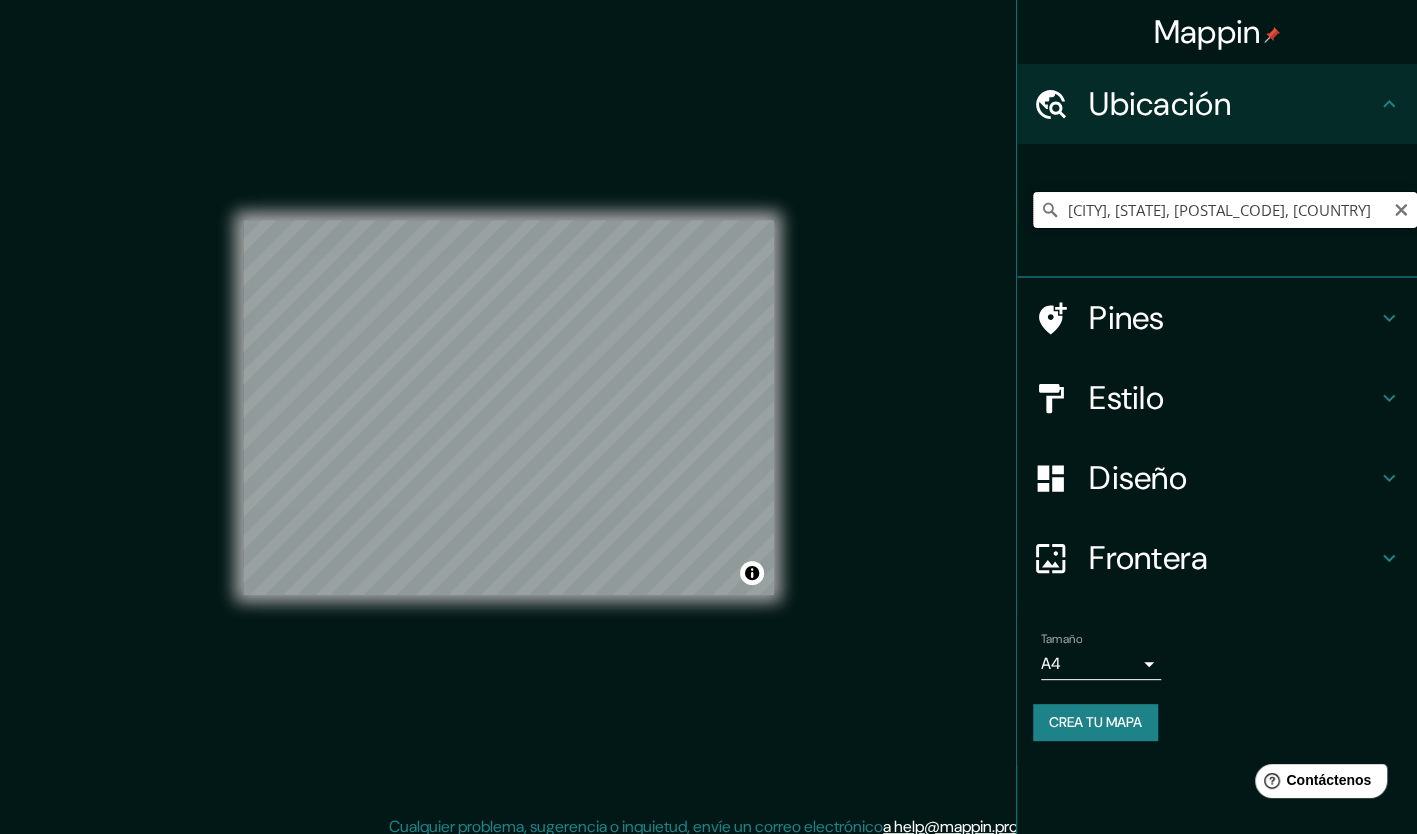 click on "[CITY], [STATE], [POSTAL_CODE], [COUNTRY] [CITY] [STATE], [POSTAL_CODE], [COUNTRY] [CITY] [STATE], [COUNTRY] [CITY] [STATE], [COUNTRY]" at bounding box center (1225, 210) 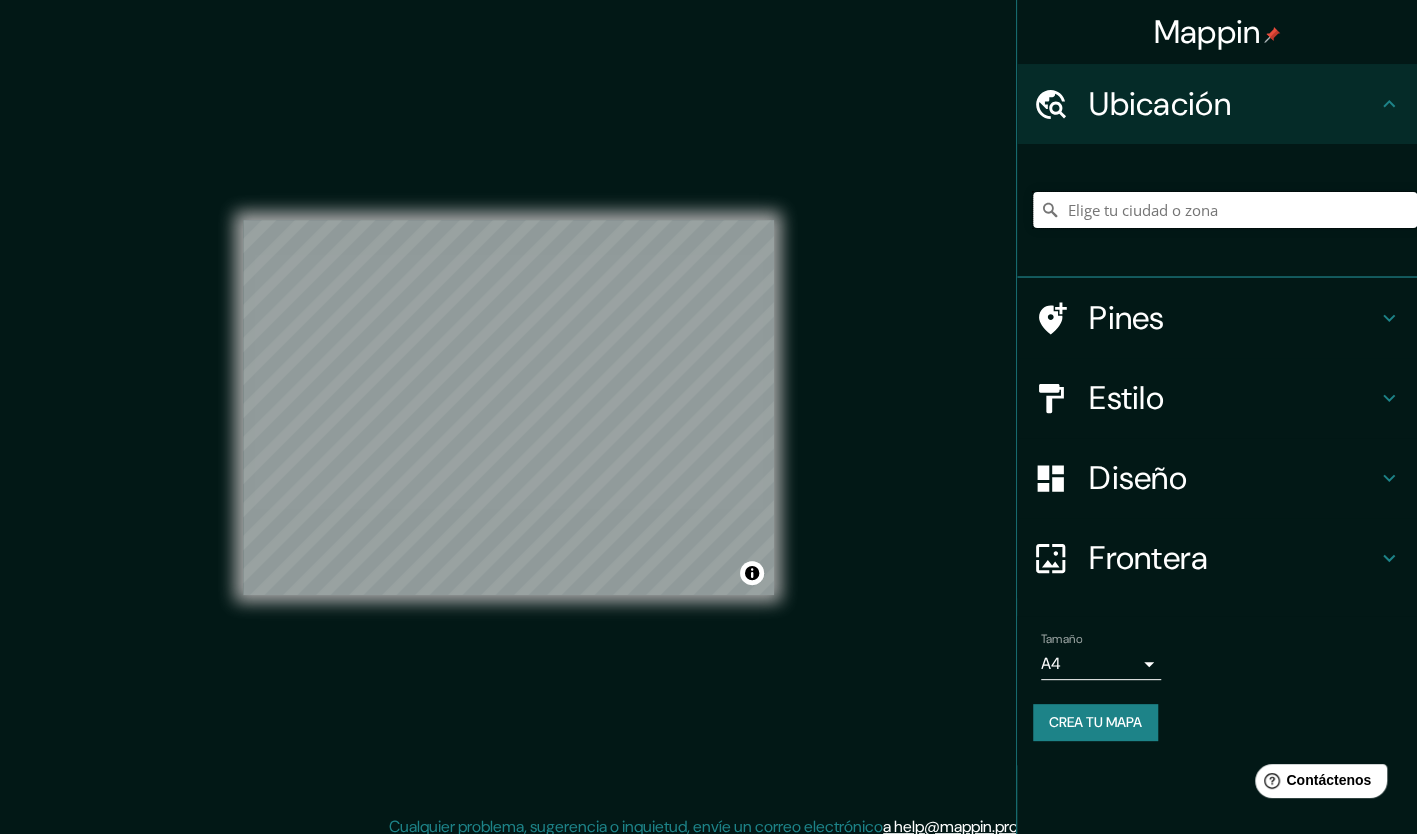 paste on "Av. [NAME] [NUMBER], [NEIGHBORHOOD], [POSTAL_CODE] [CITY], [STATE]." 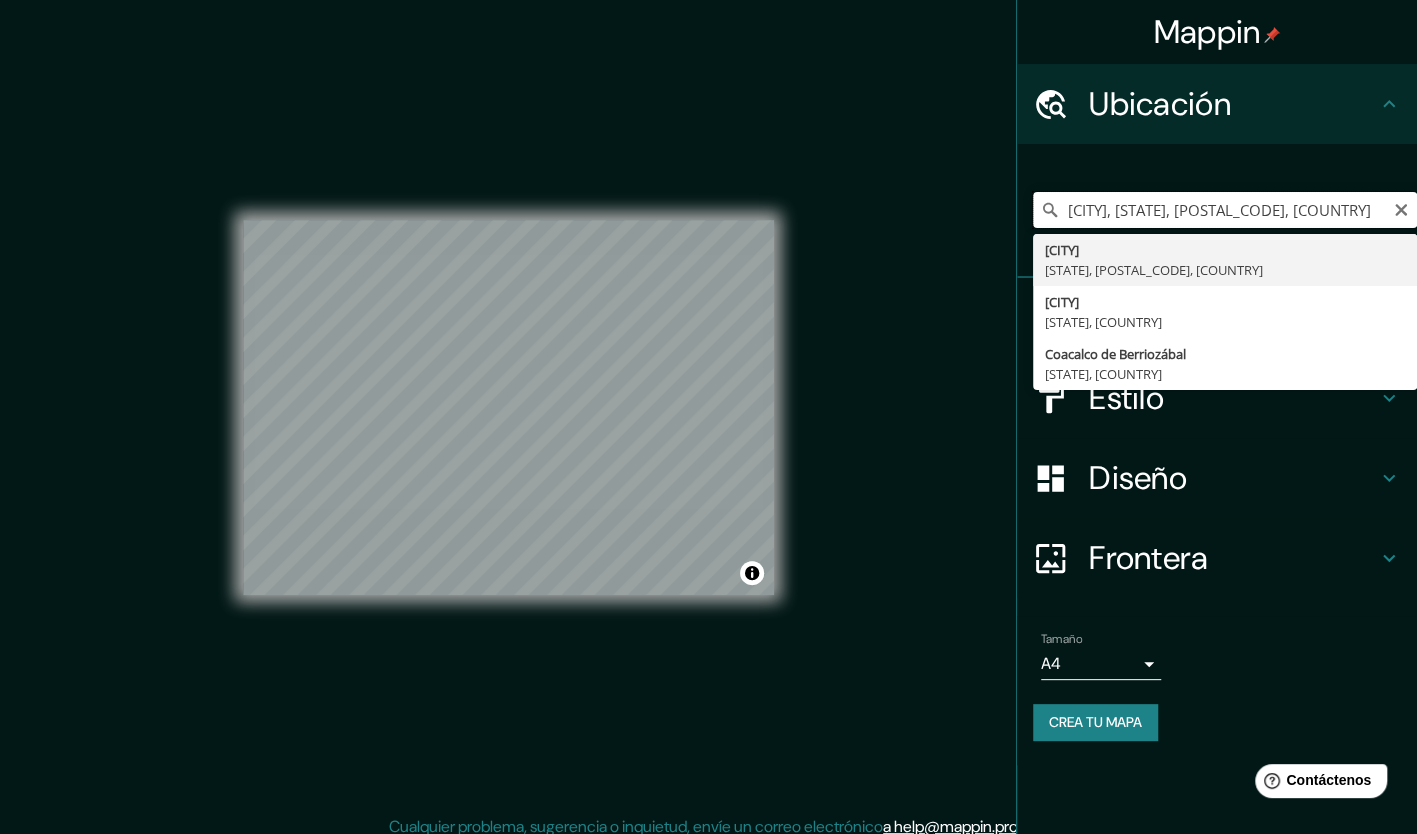 scroll, scrollTop: 0, scrollLeft: 0, axis: both 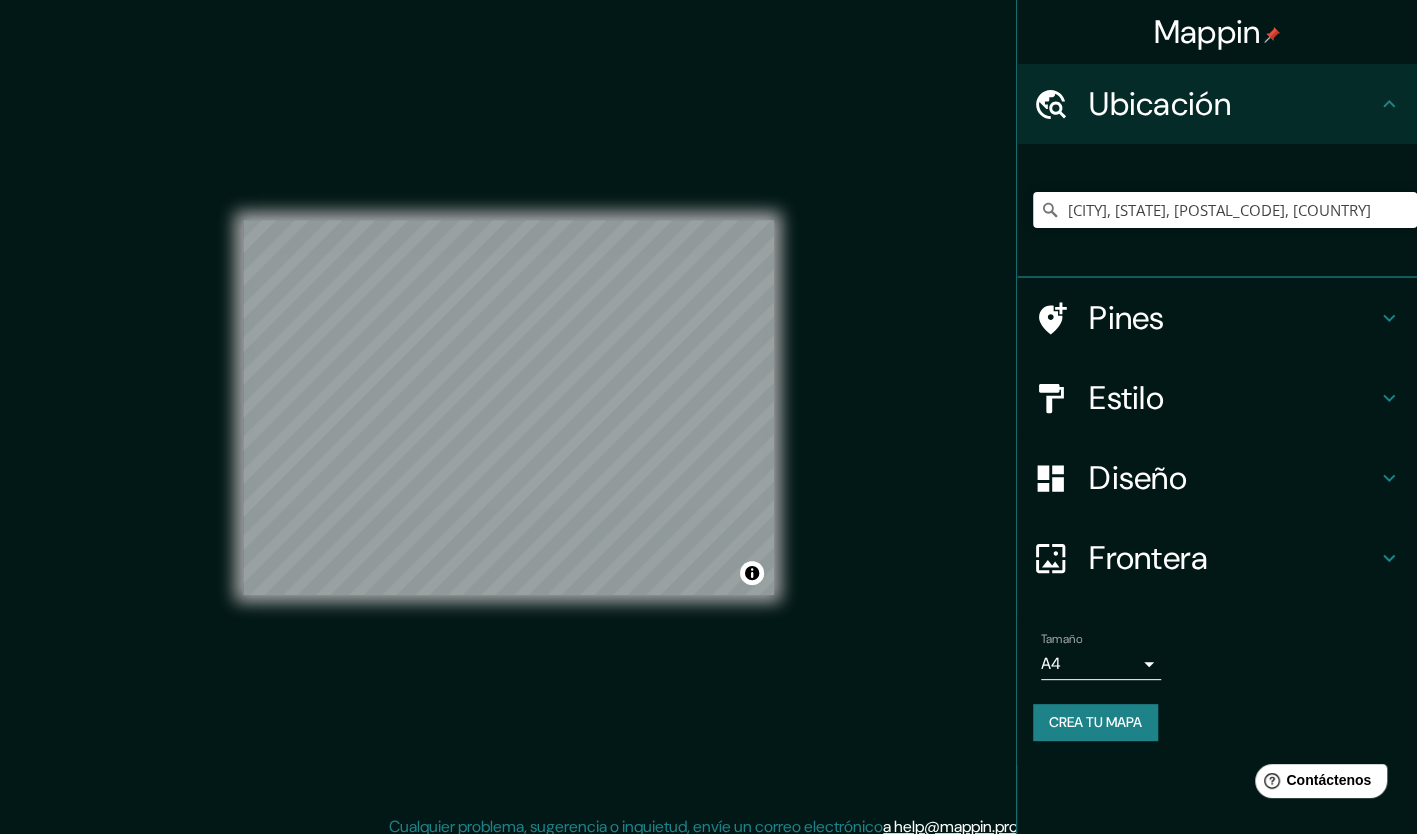 click on "Estilo" at bounding box center (1233, 104) 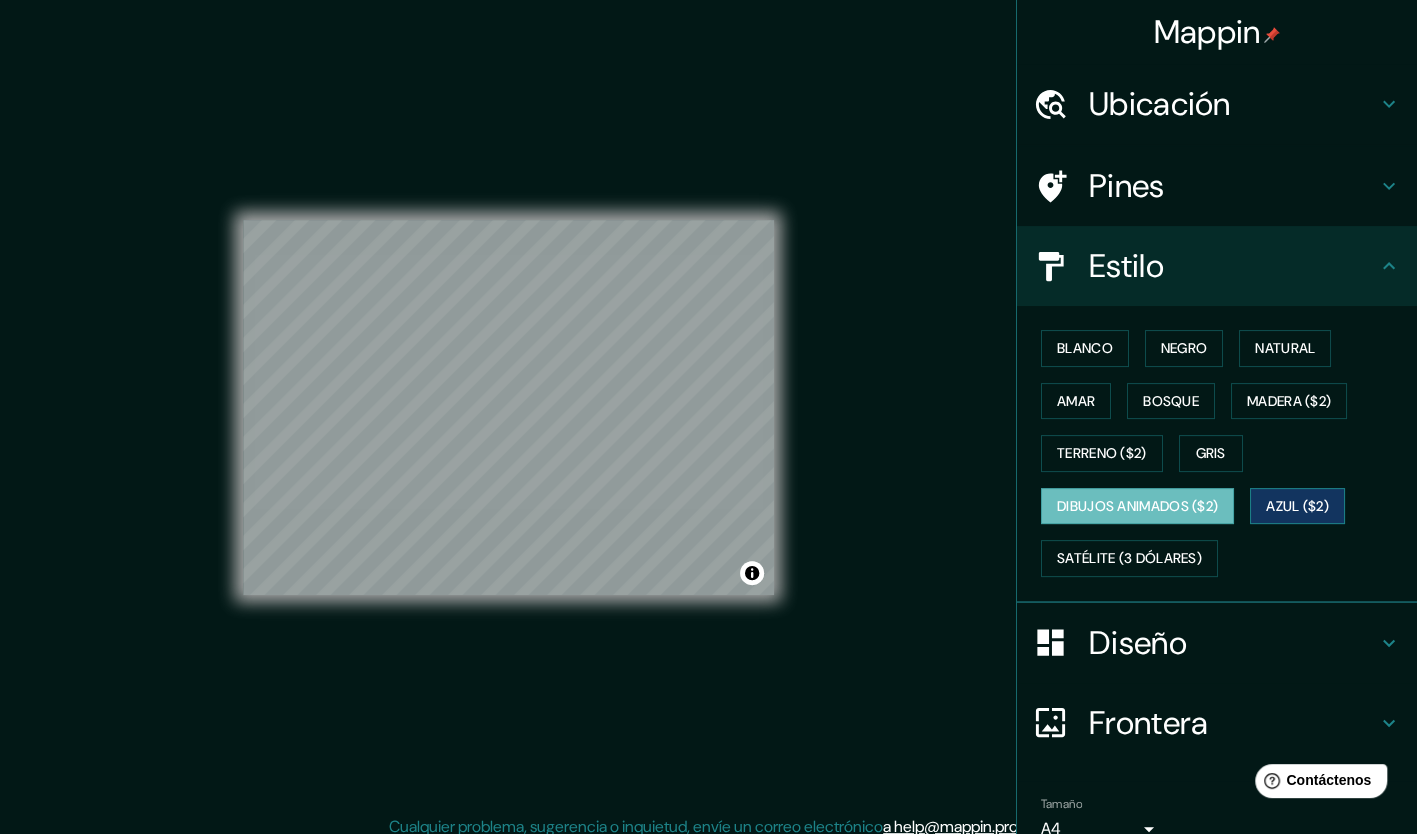 click on "Azul ($2)" at bounding box center (1297, 506) 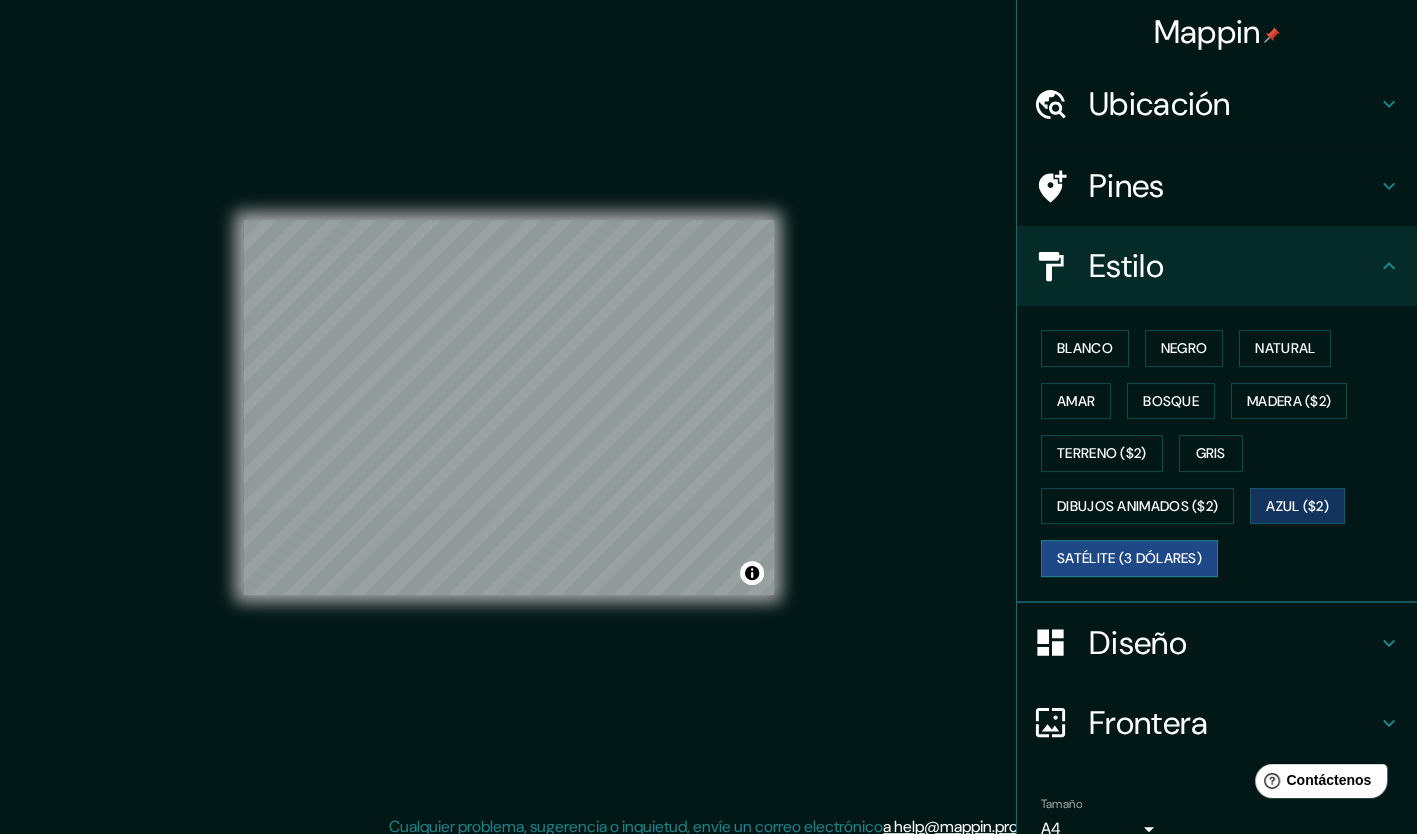 click on "Satélite (3 dólares)" at bounding box center (1129, 558) 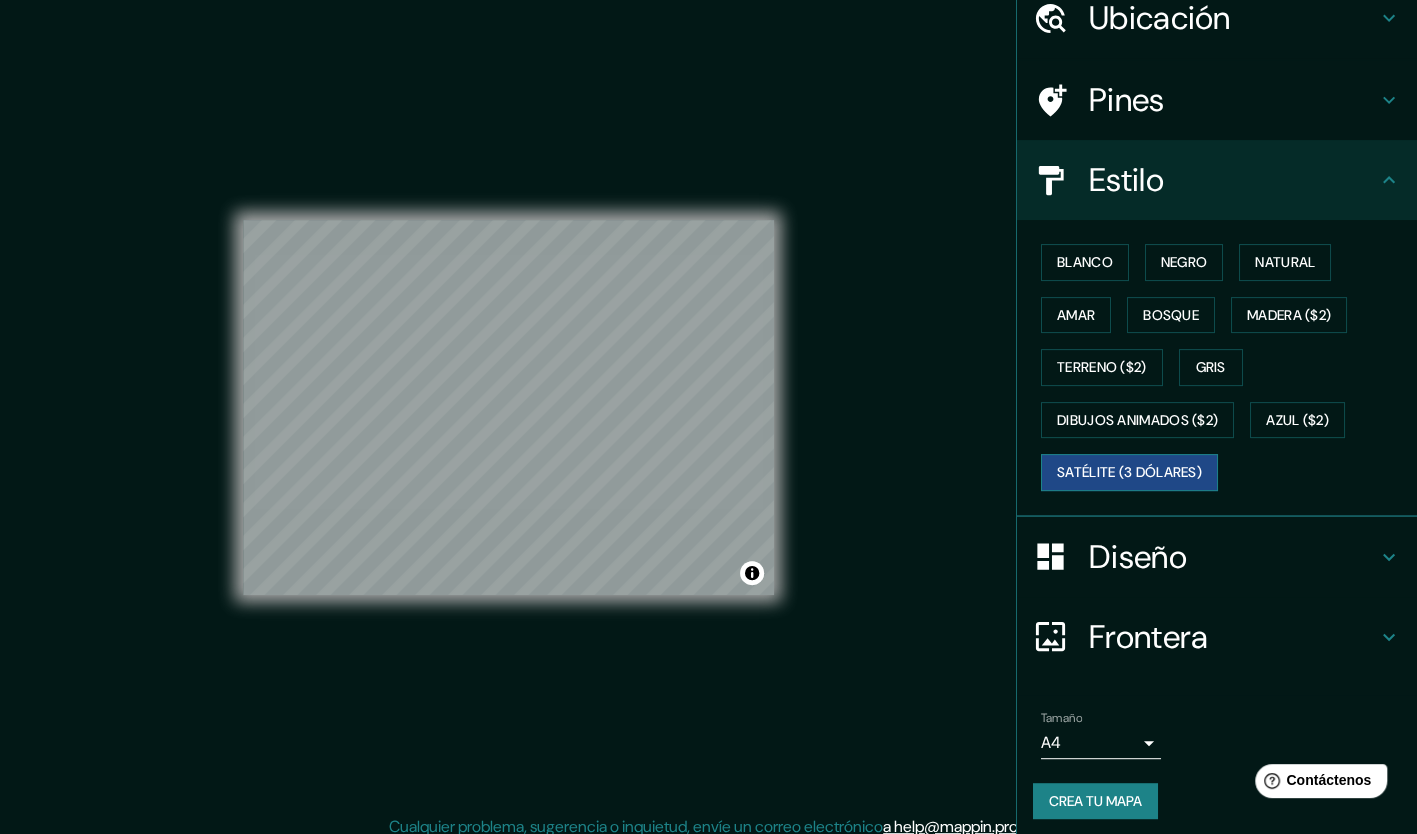 scroll, scrollTop: 85, scrollLeft: 0, axis: vertical 